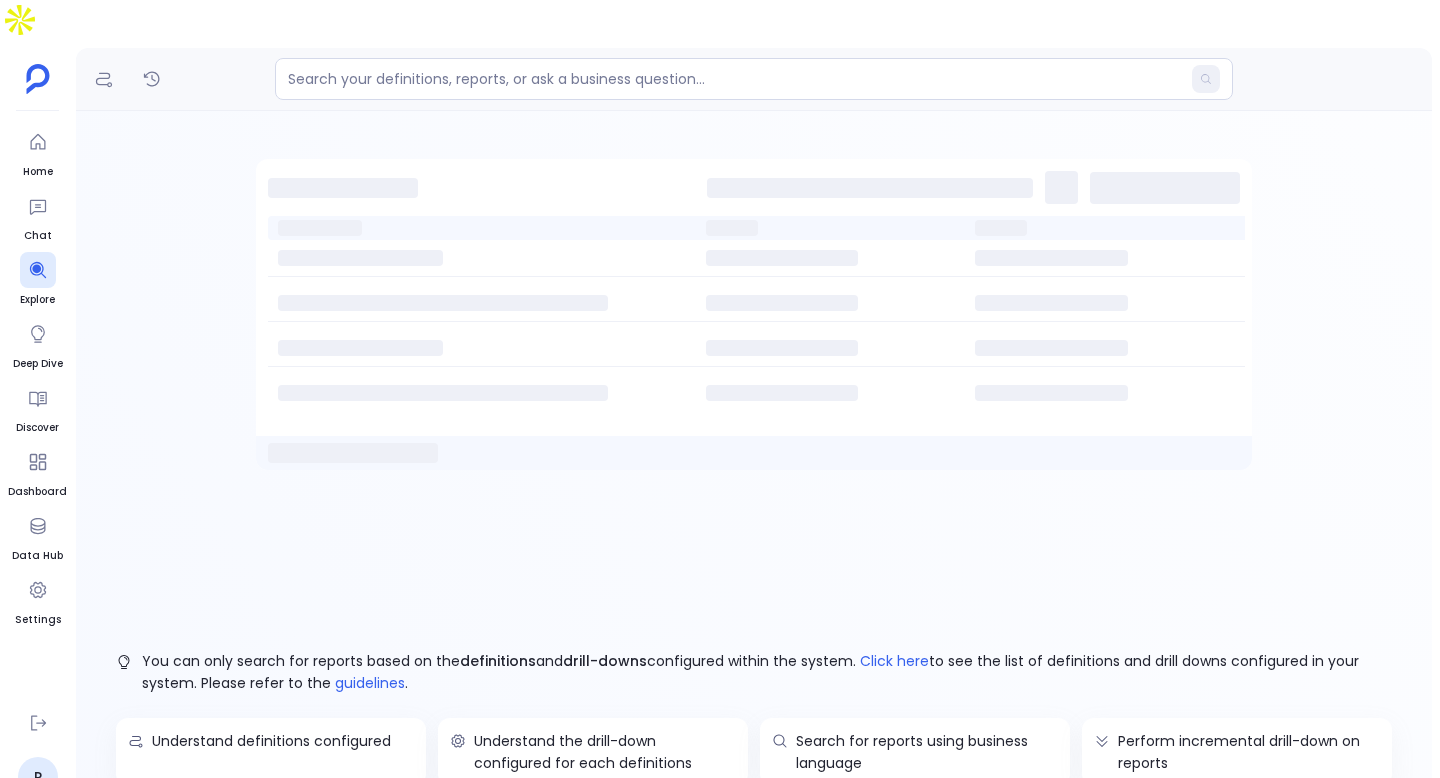 scroll, scrollTop: 0, scrollLeft: 0, axis: both 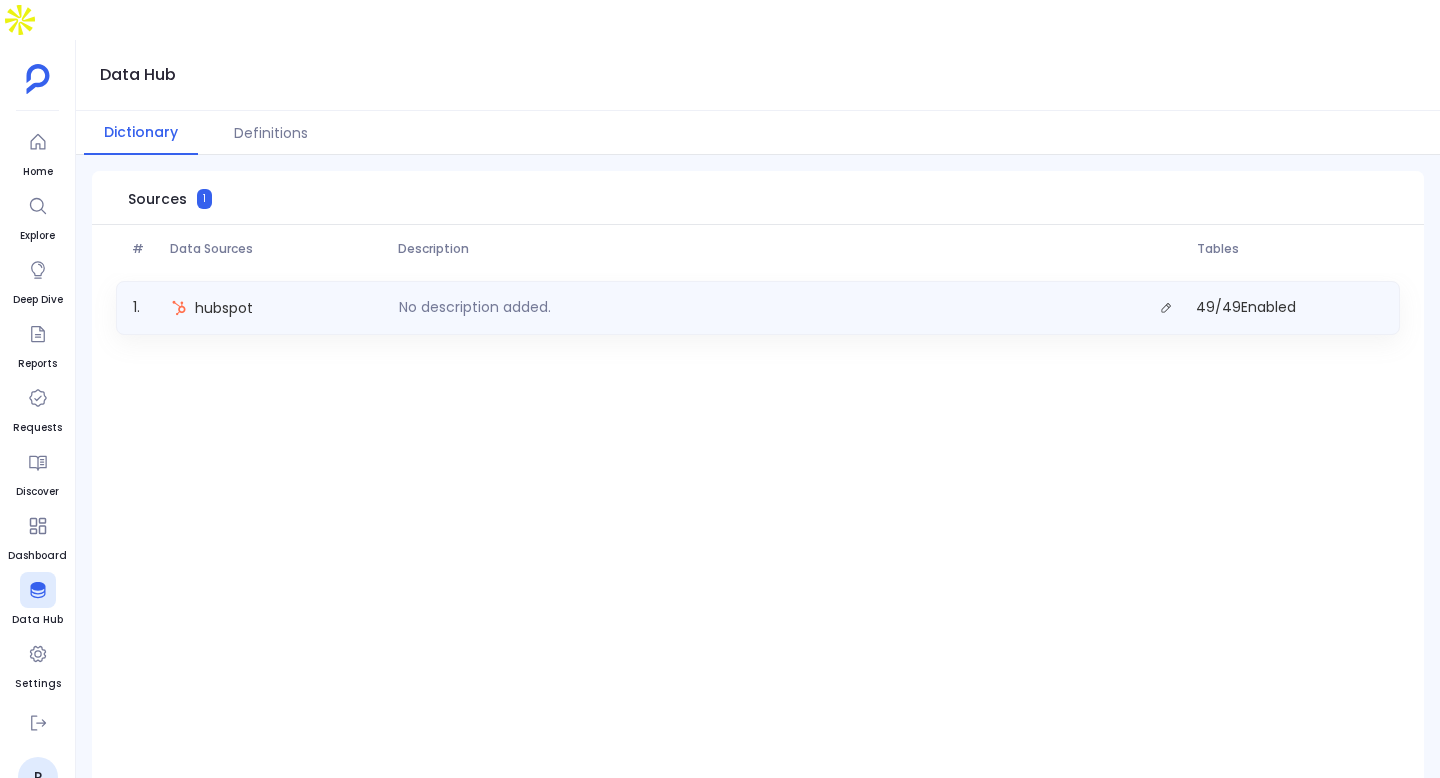 click on "hubspot" at bounding box center [277, 308] 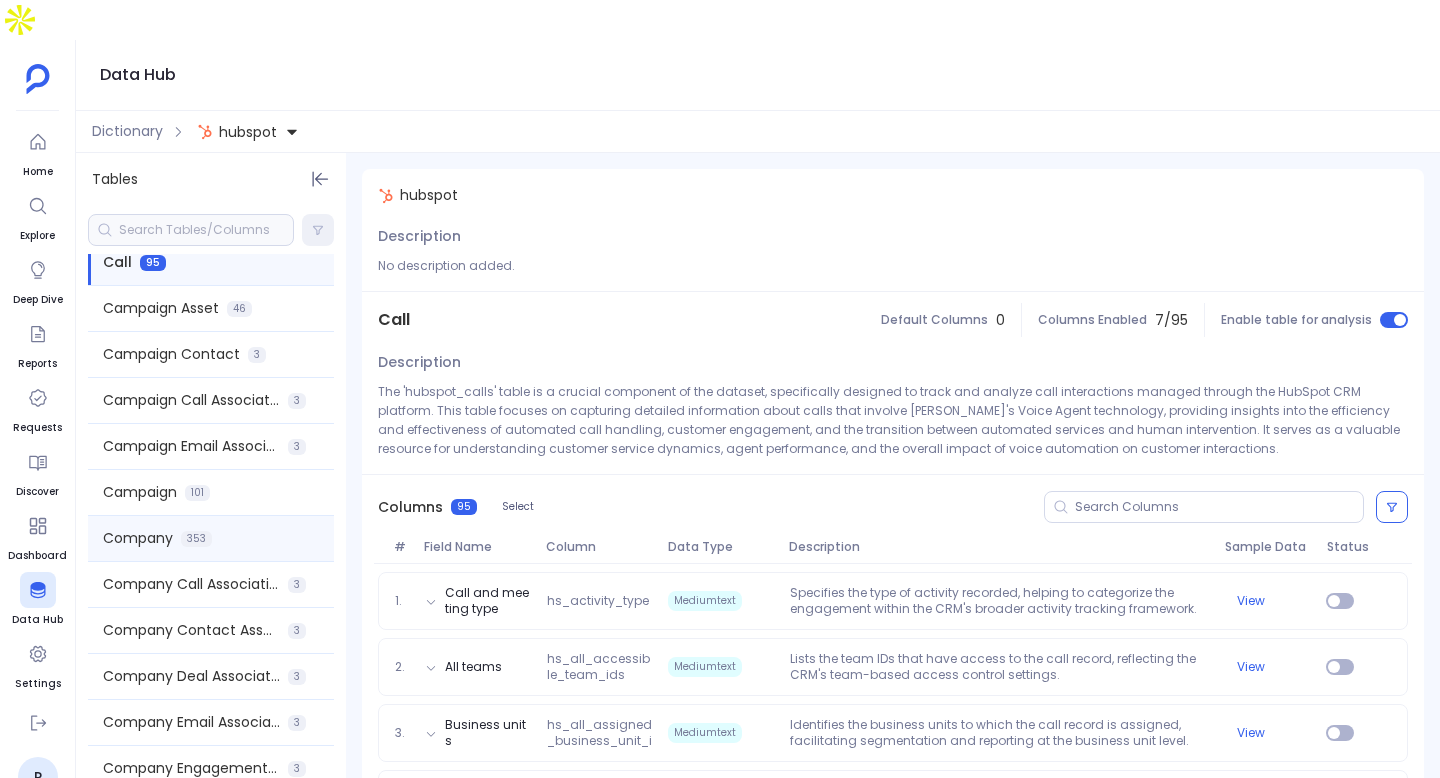 scroll, scrollTop: 0, scrollLeft: 0, axis: both 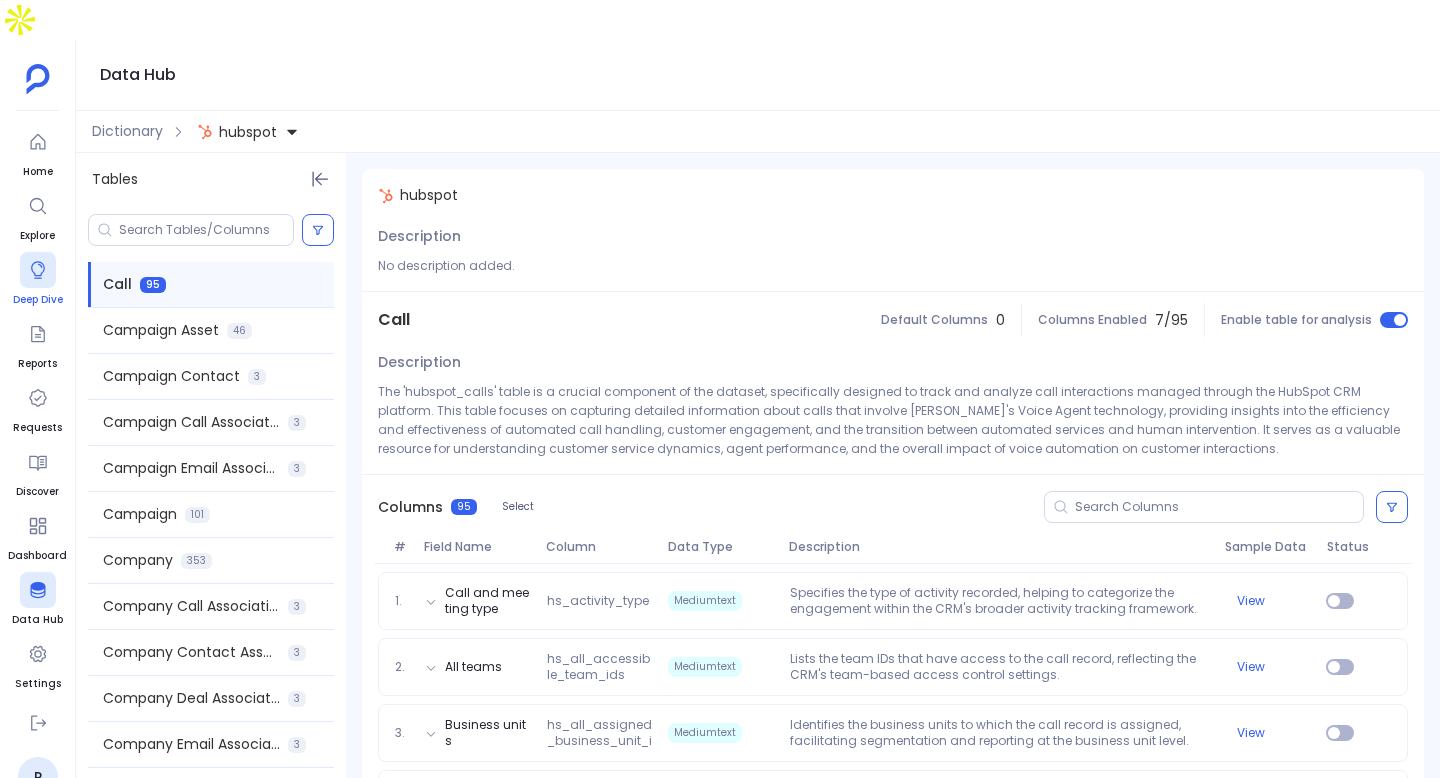 click 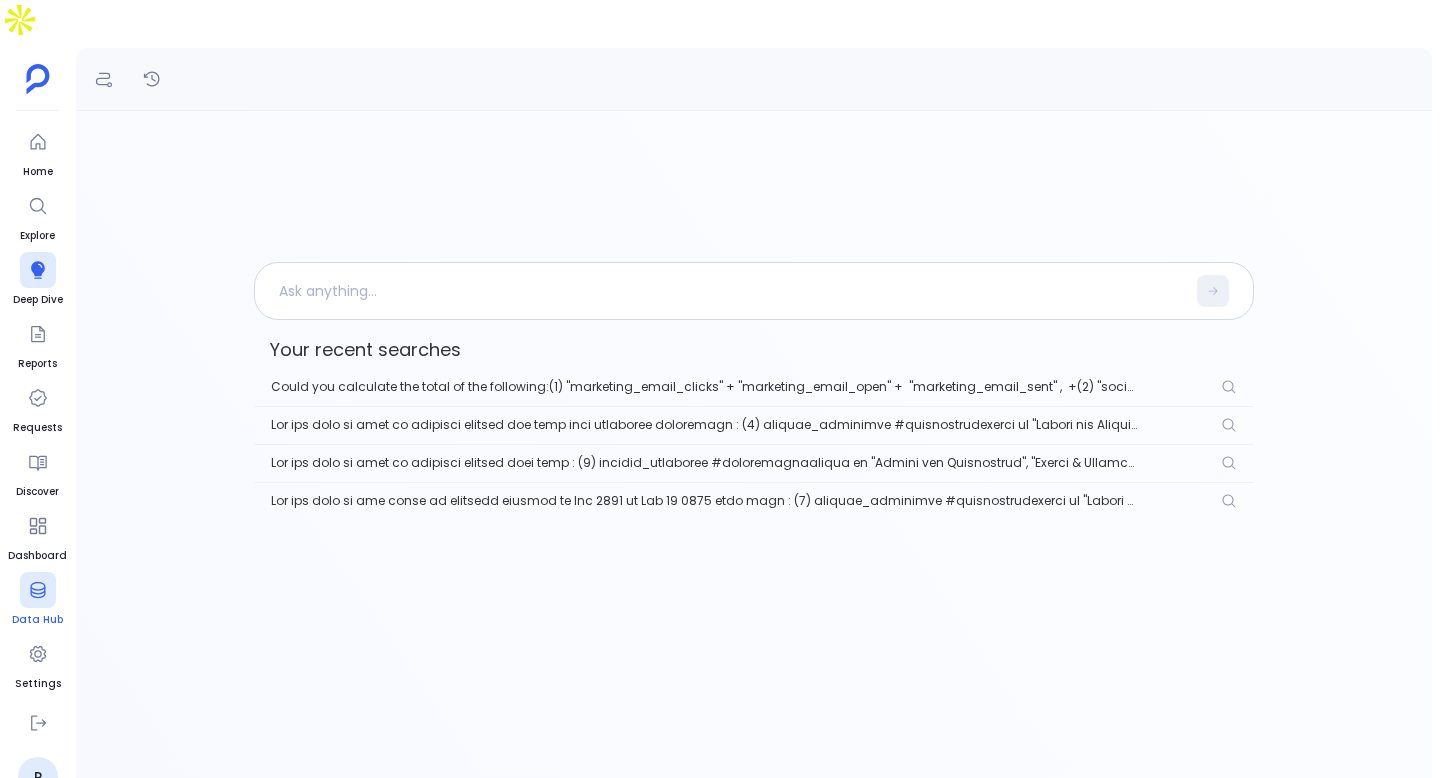 click 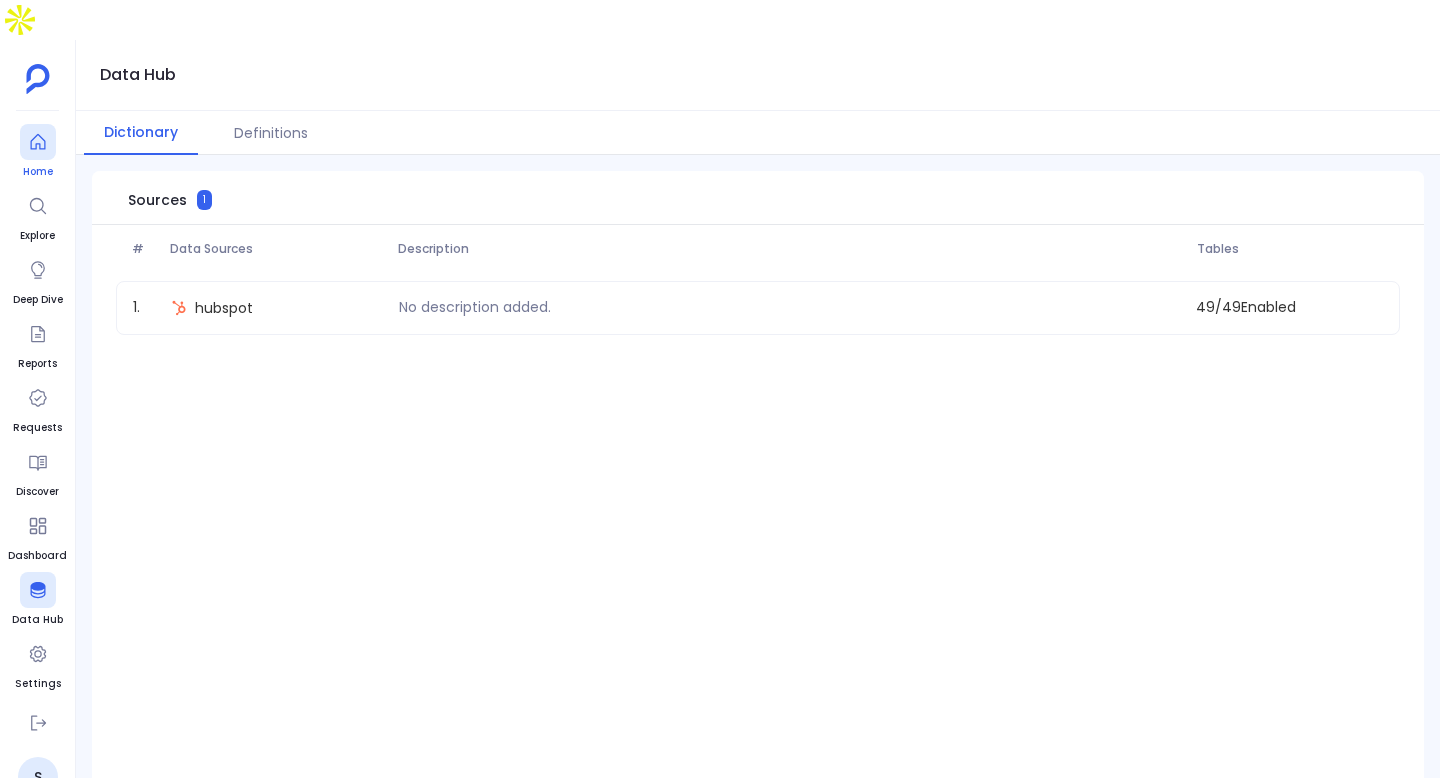 click on "Home" at bounding box center (38, 172) 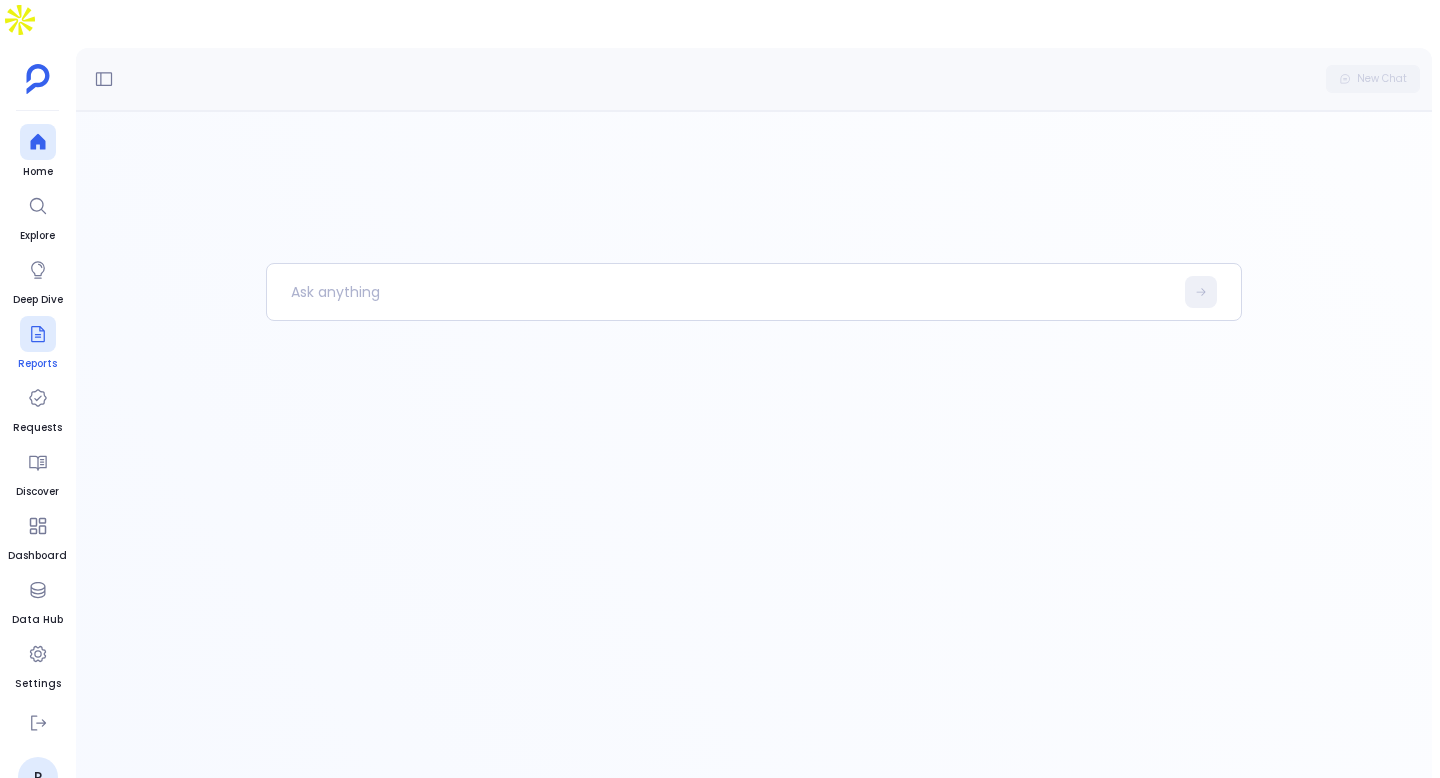 click at bounding box center (38, 334) 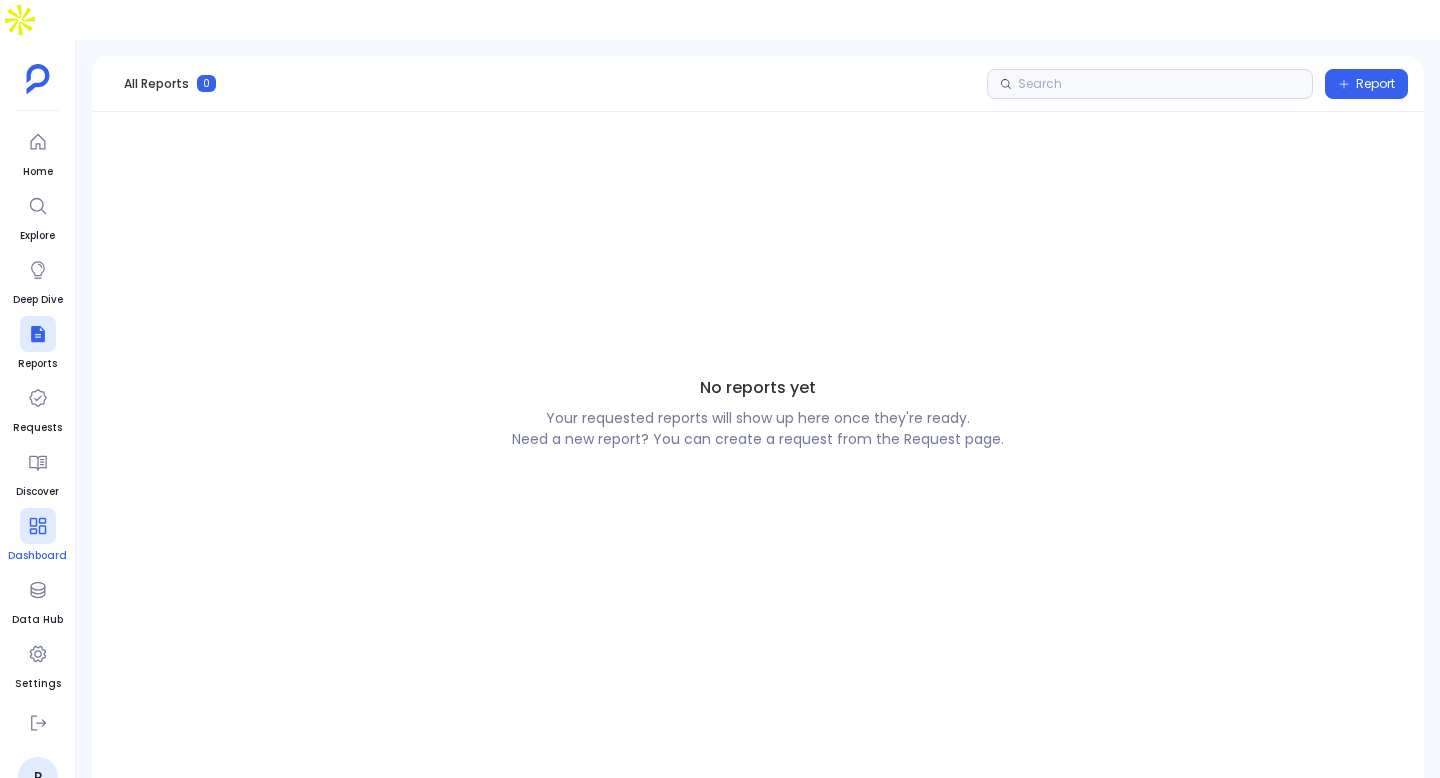 click on "Dashboard" at bounding box center [37, 536] 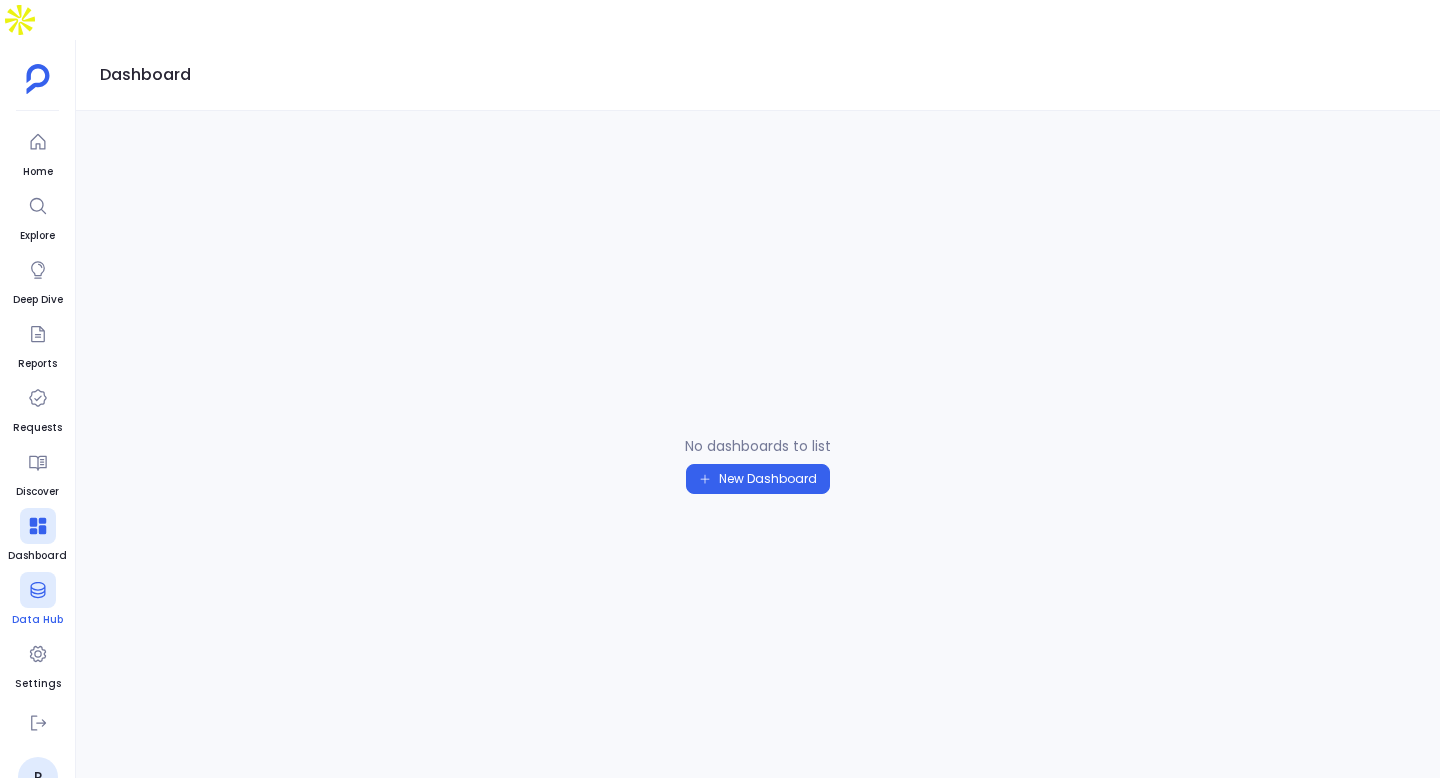 click at bounding box center (38, 590) 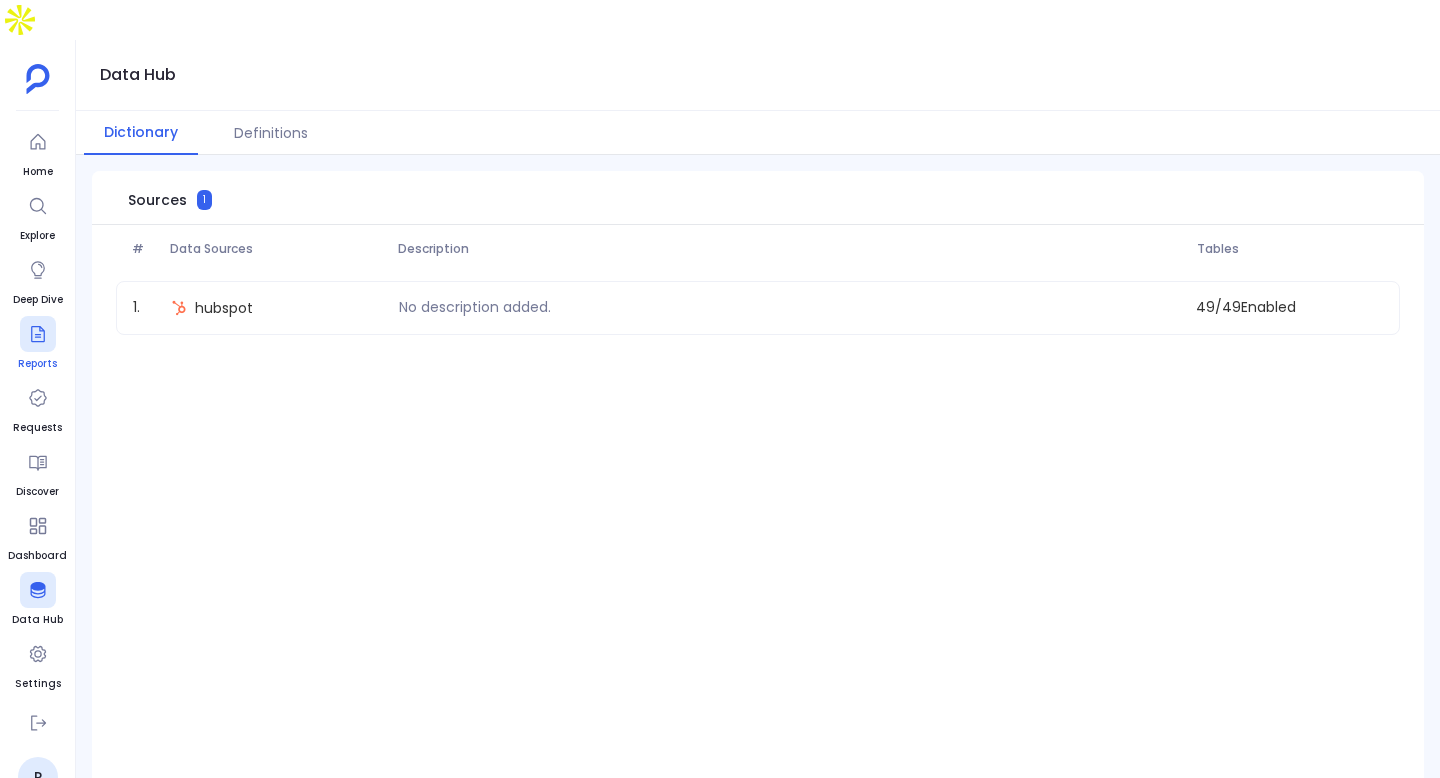 click on "Reports" at bounding box center [37, 364] 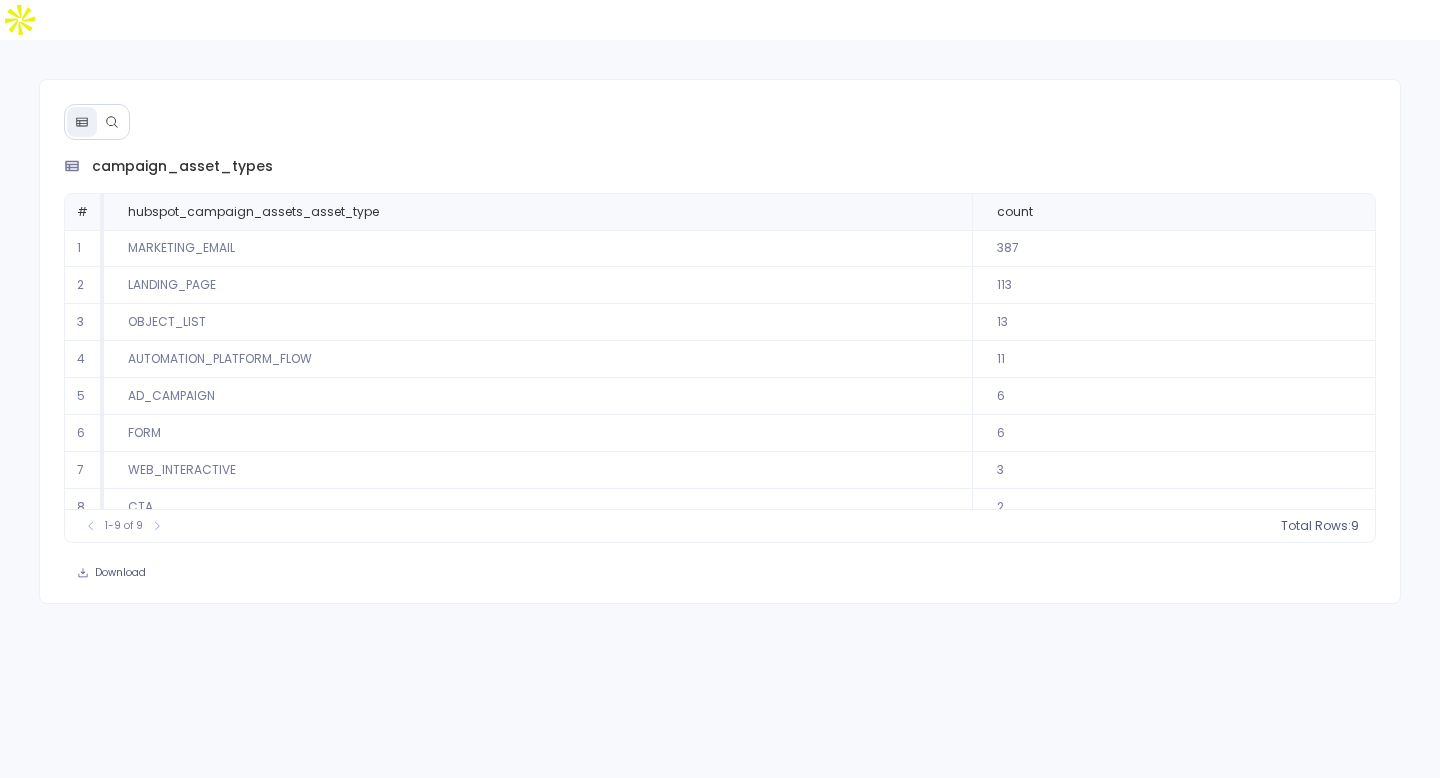 scroll, scrollTop: 0, scrollLeft: 0, axis: both 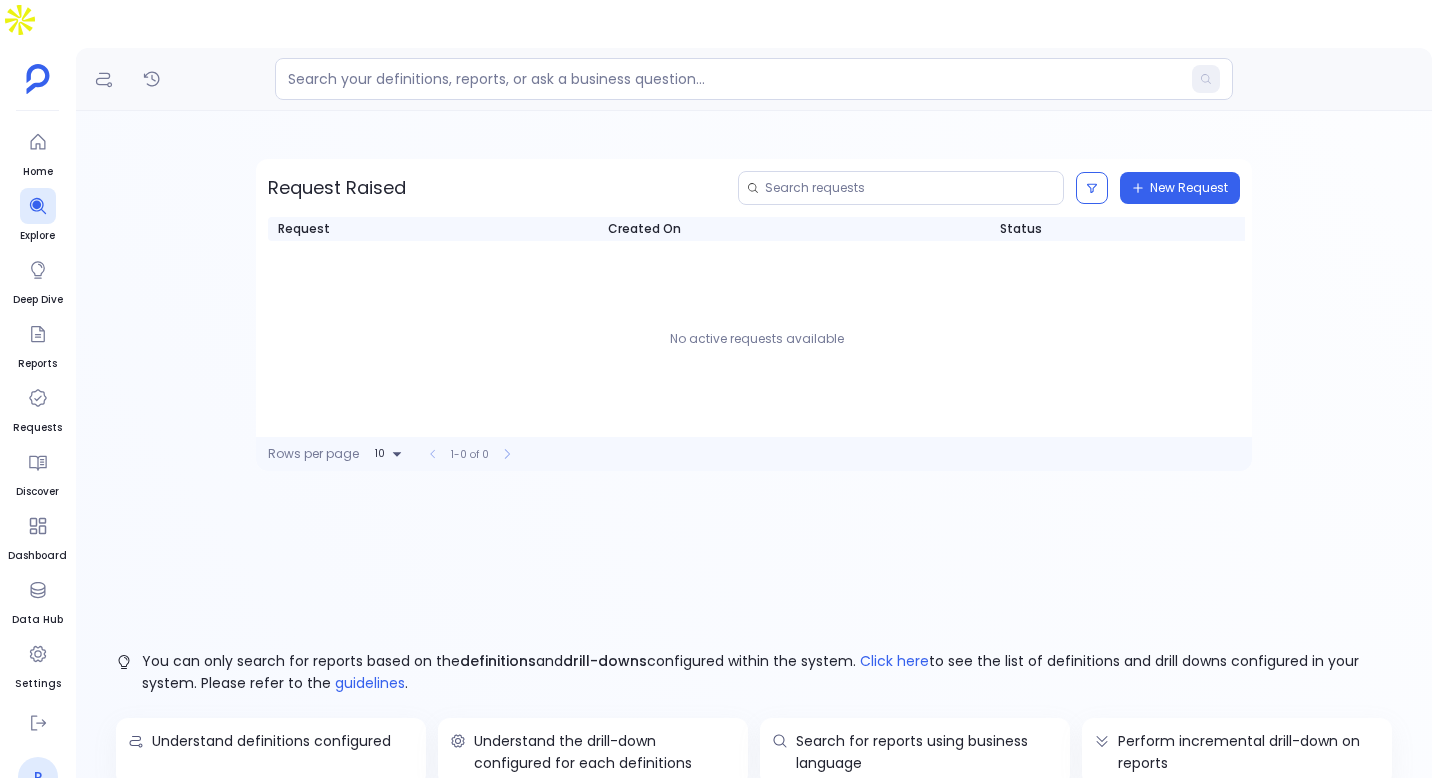 click on "P" at bounding box center [38, 777] 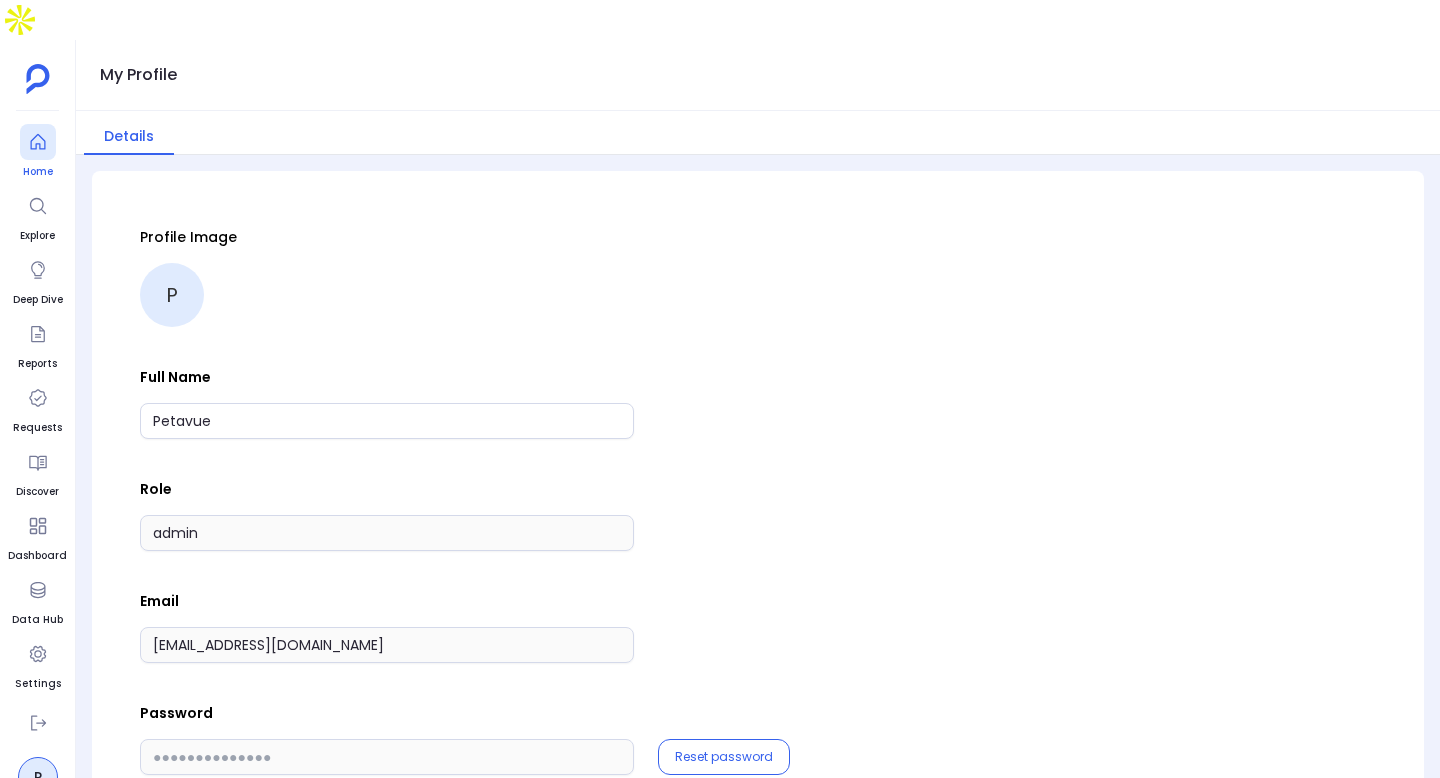 click on "Home" at bounding box center (38, 172) 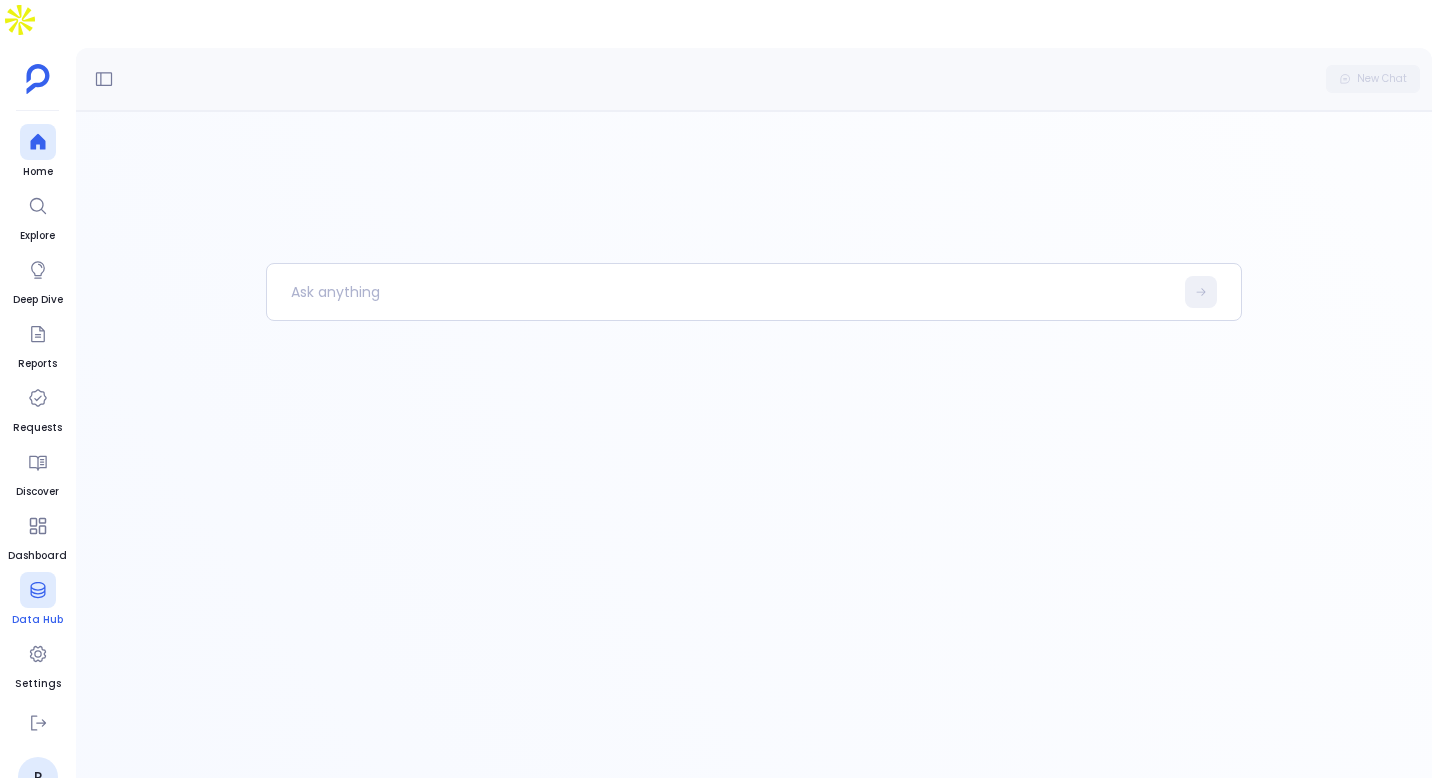 click at bounding box center [38, 590] 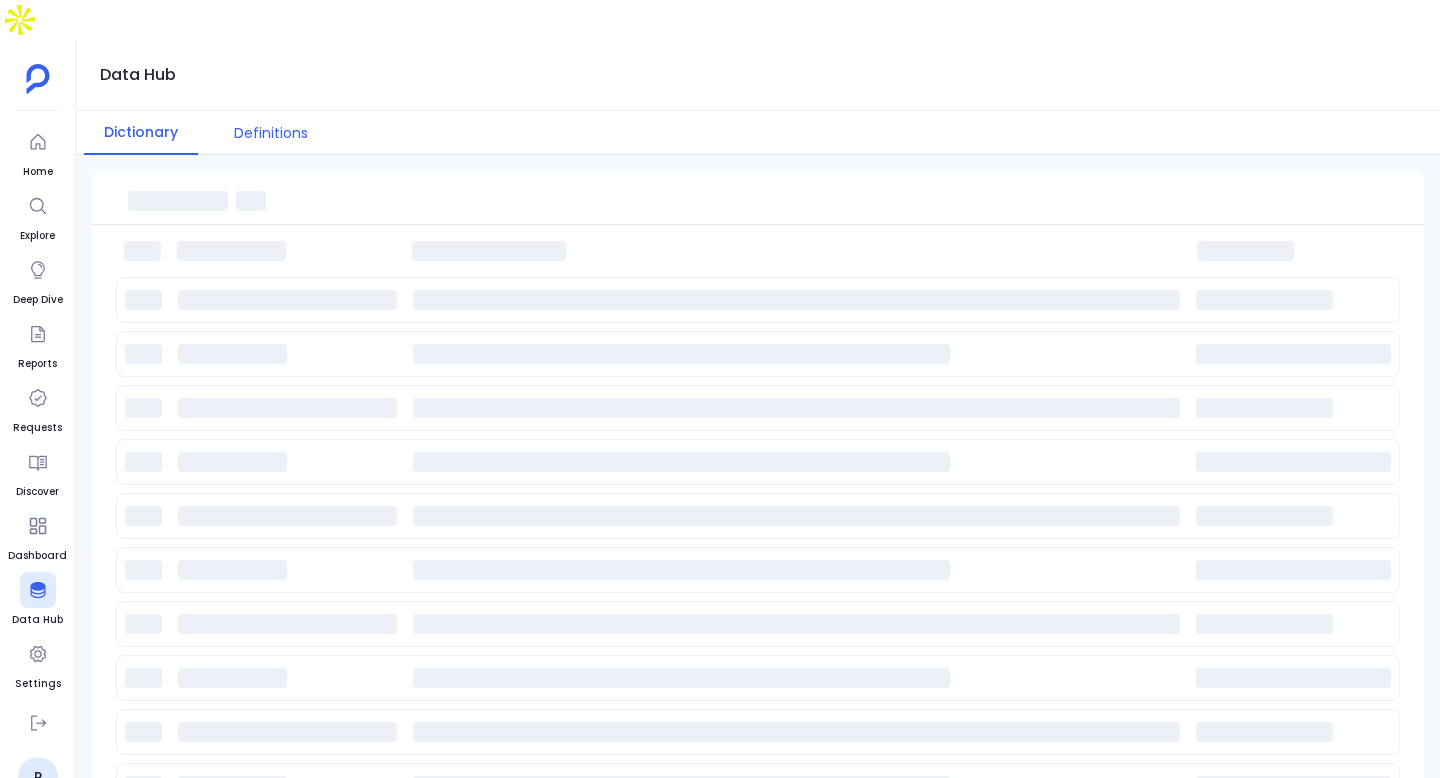 click on "Definitions" at bounding box center [271, 133] 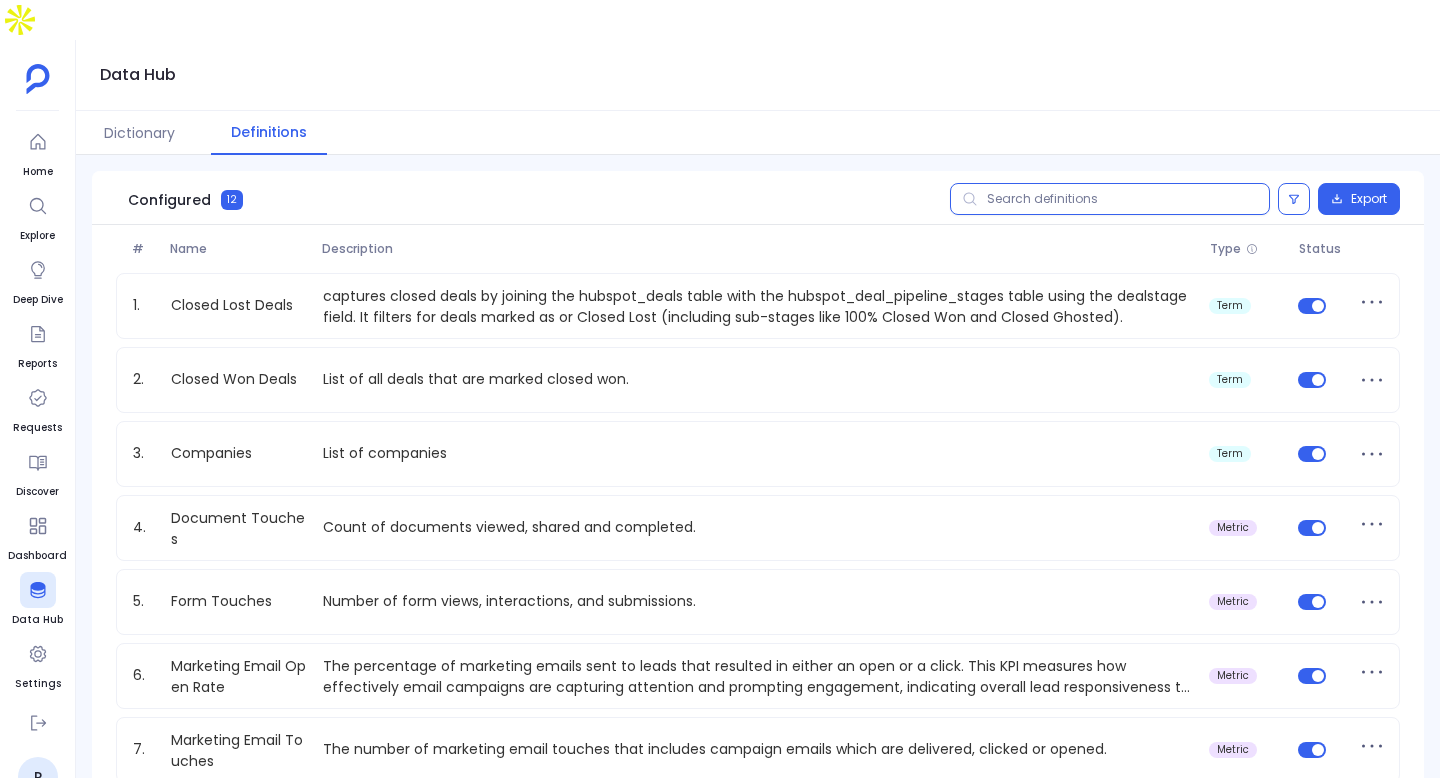 click at bounding box center (1110, 199) 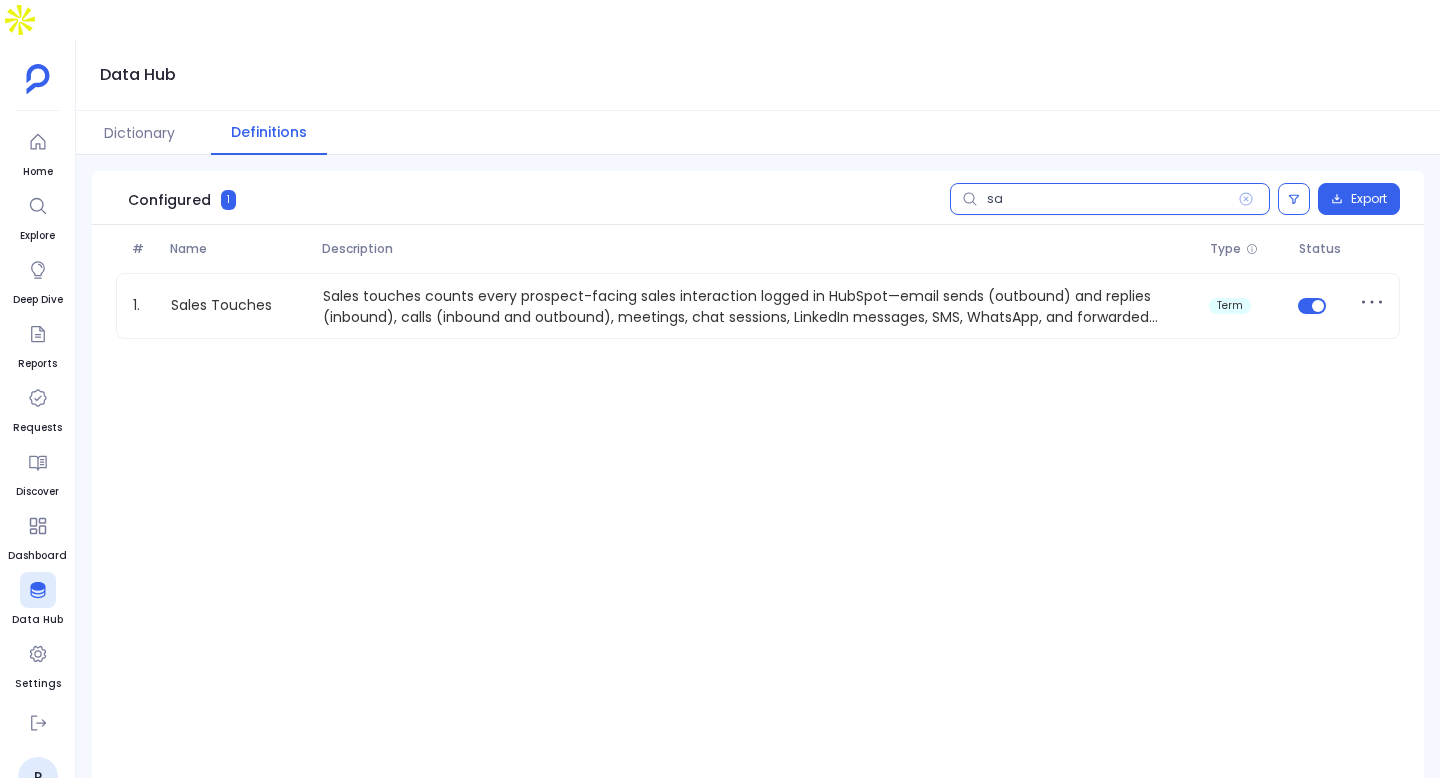 type on "s" 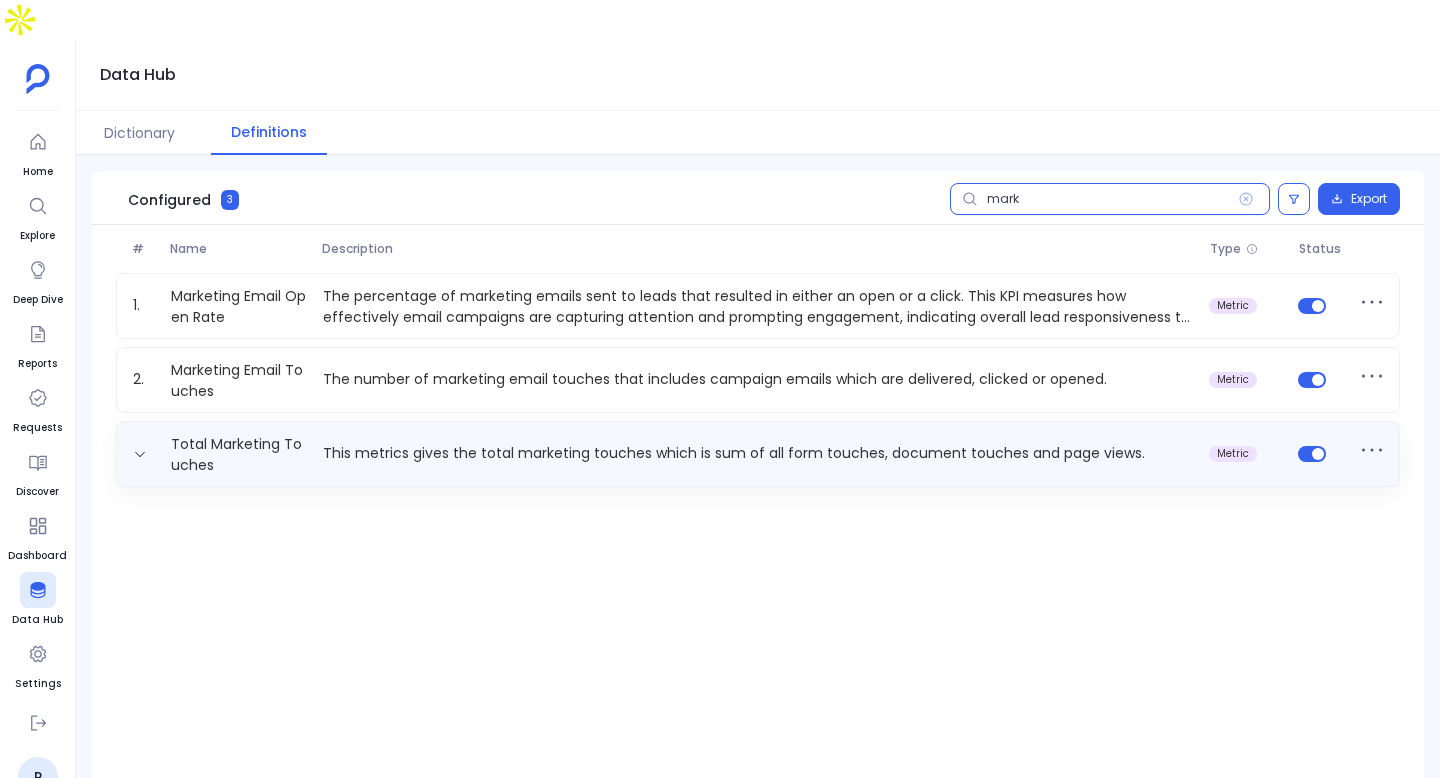 type on "mark" 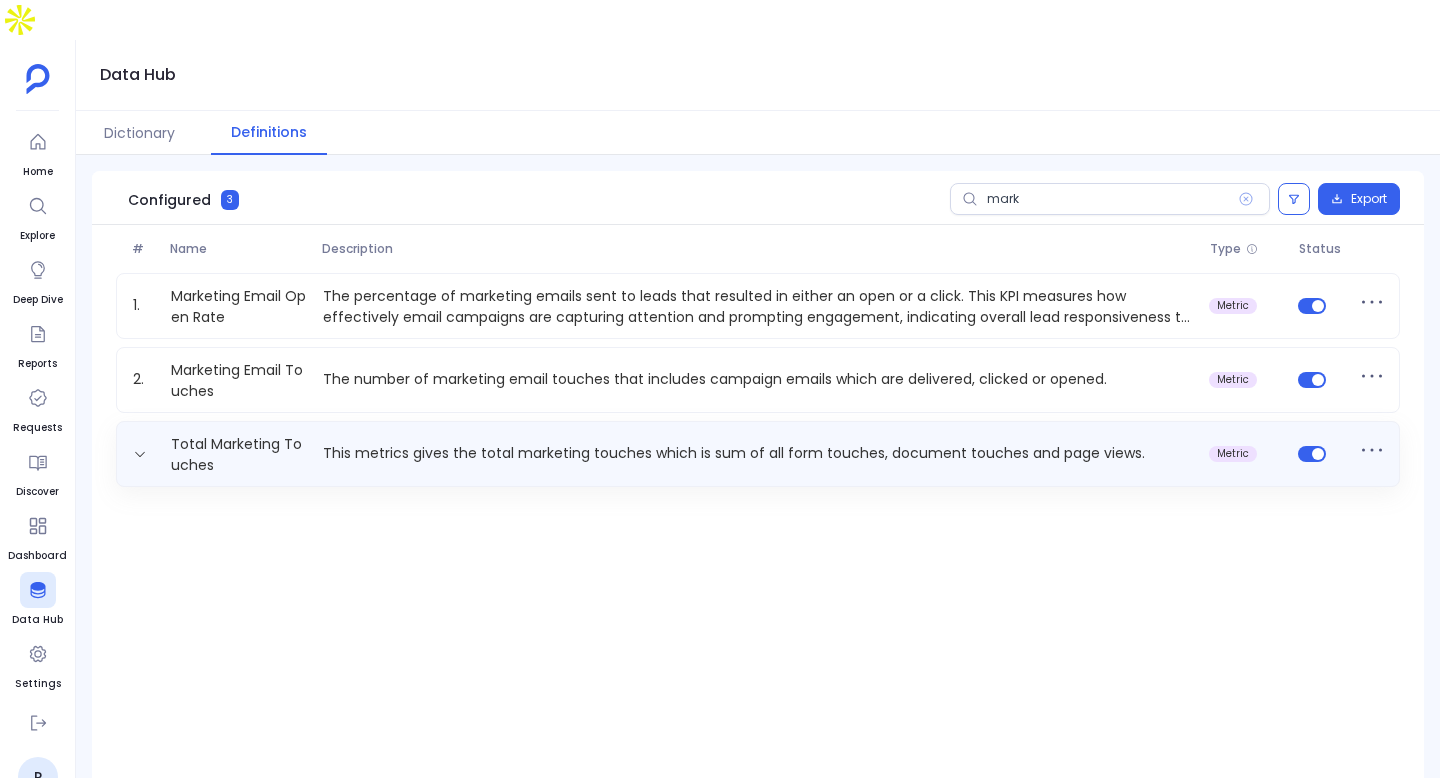 click on "This metrics gives the total marketing touches which is sum of all form touches, document touches and page views." at bounding box center [758, 453] 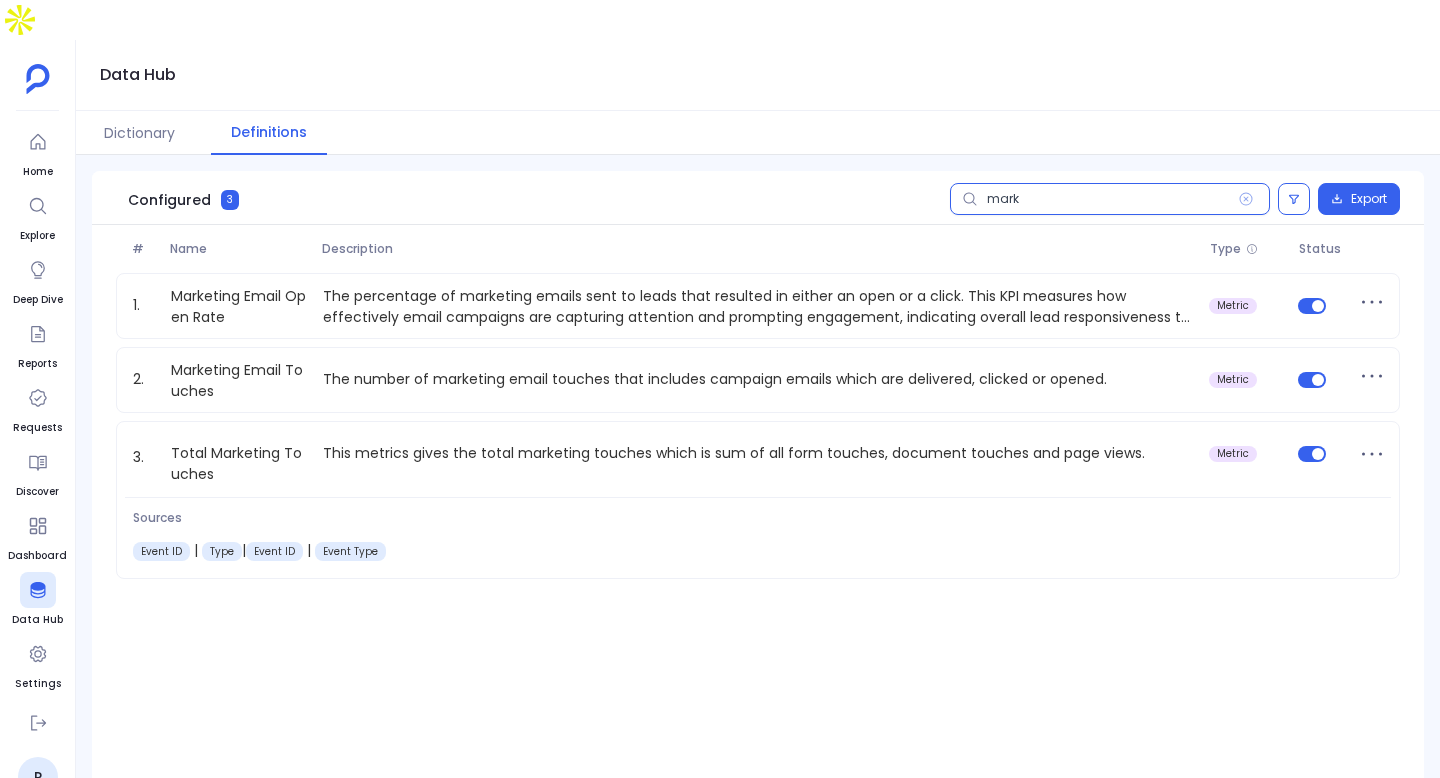 click on "mark" at bounding box center [1110, 199] 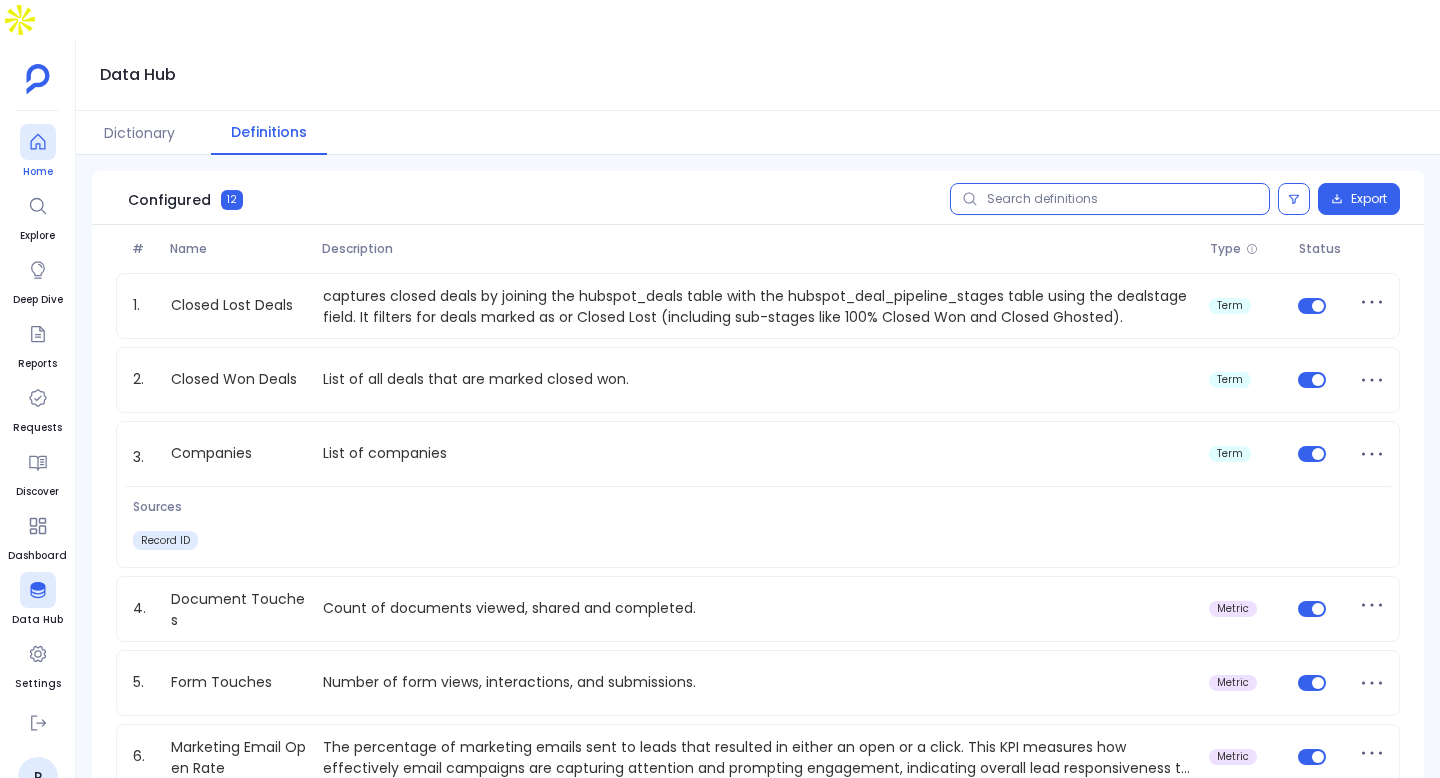 type 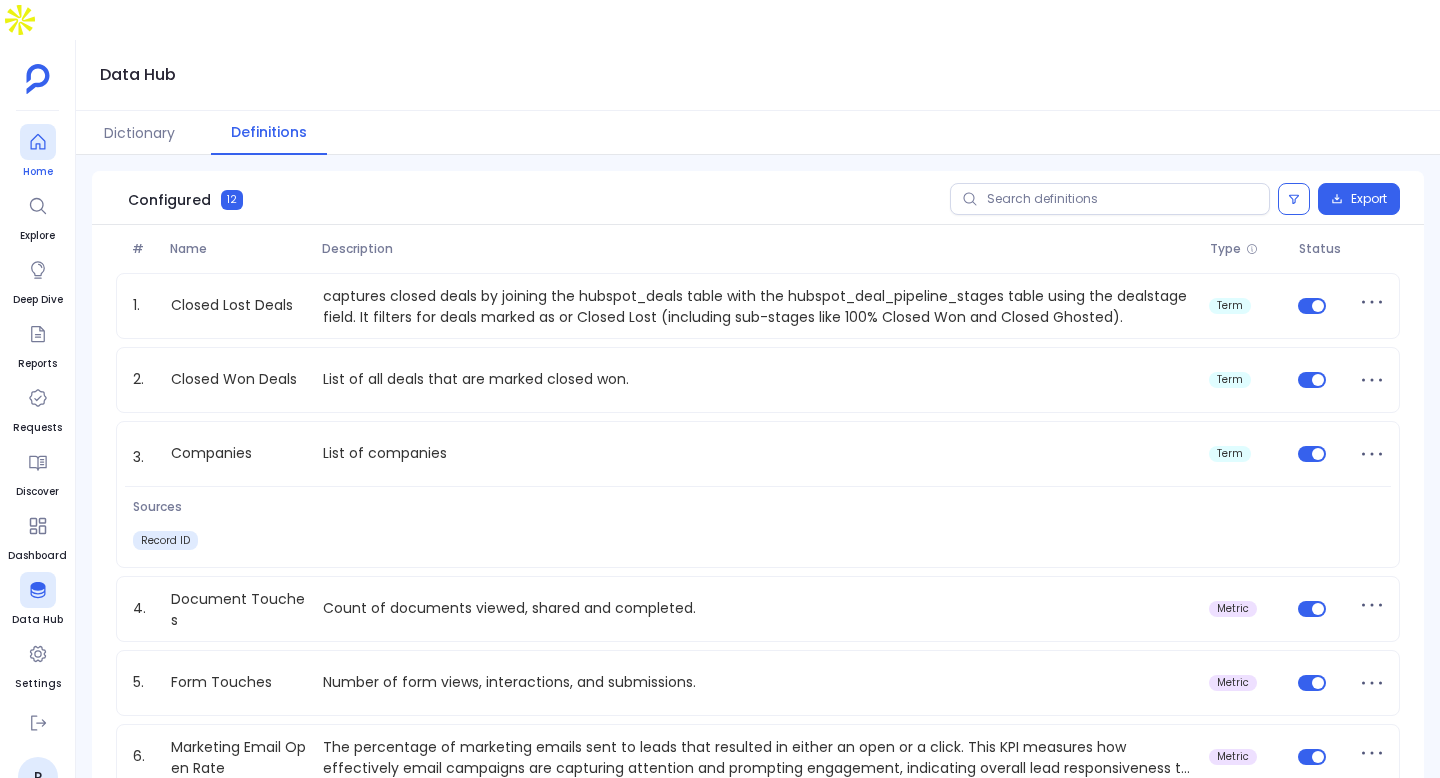 click at bounding box center (38, 142) 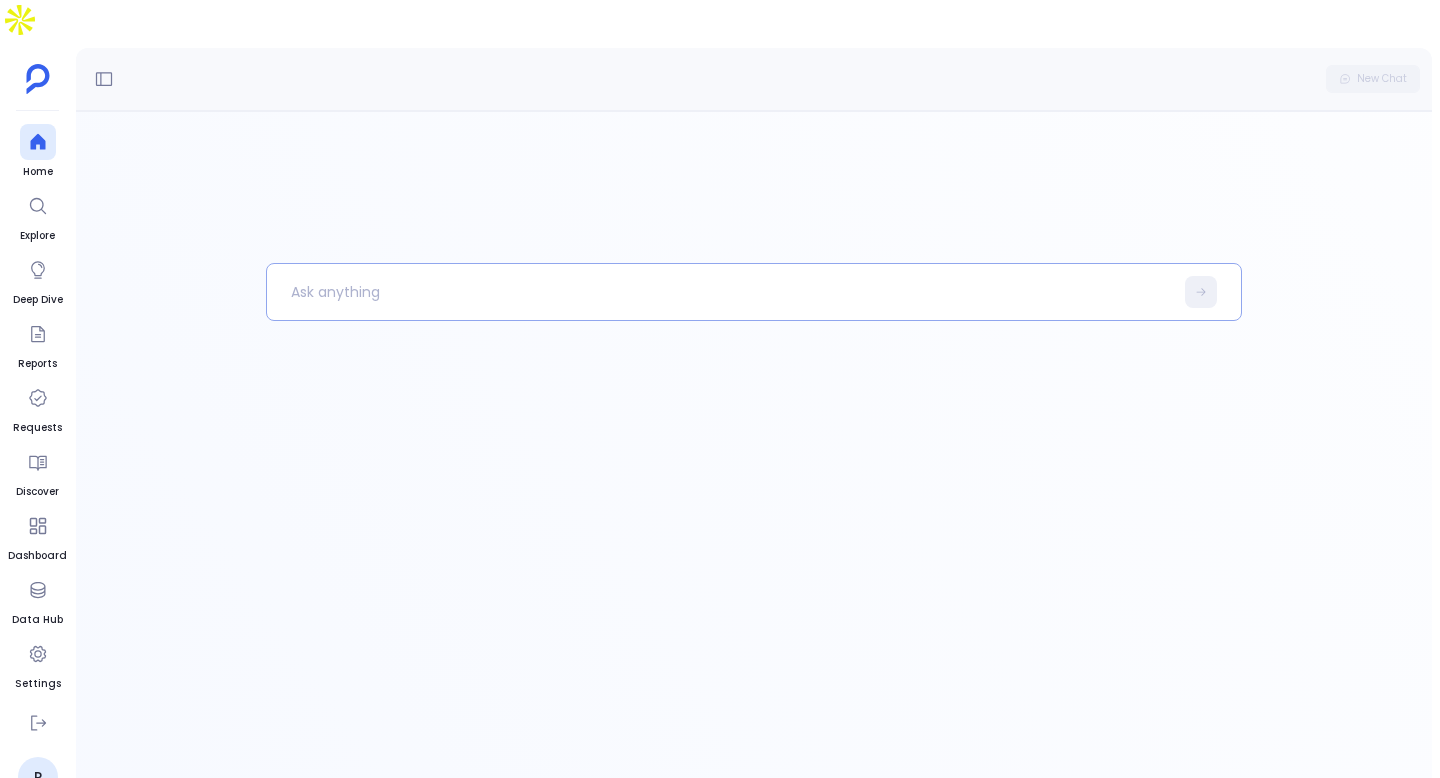 click at bounding box center [720, 292] 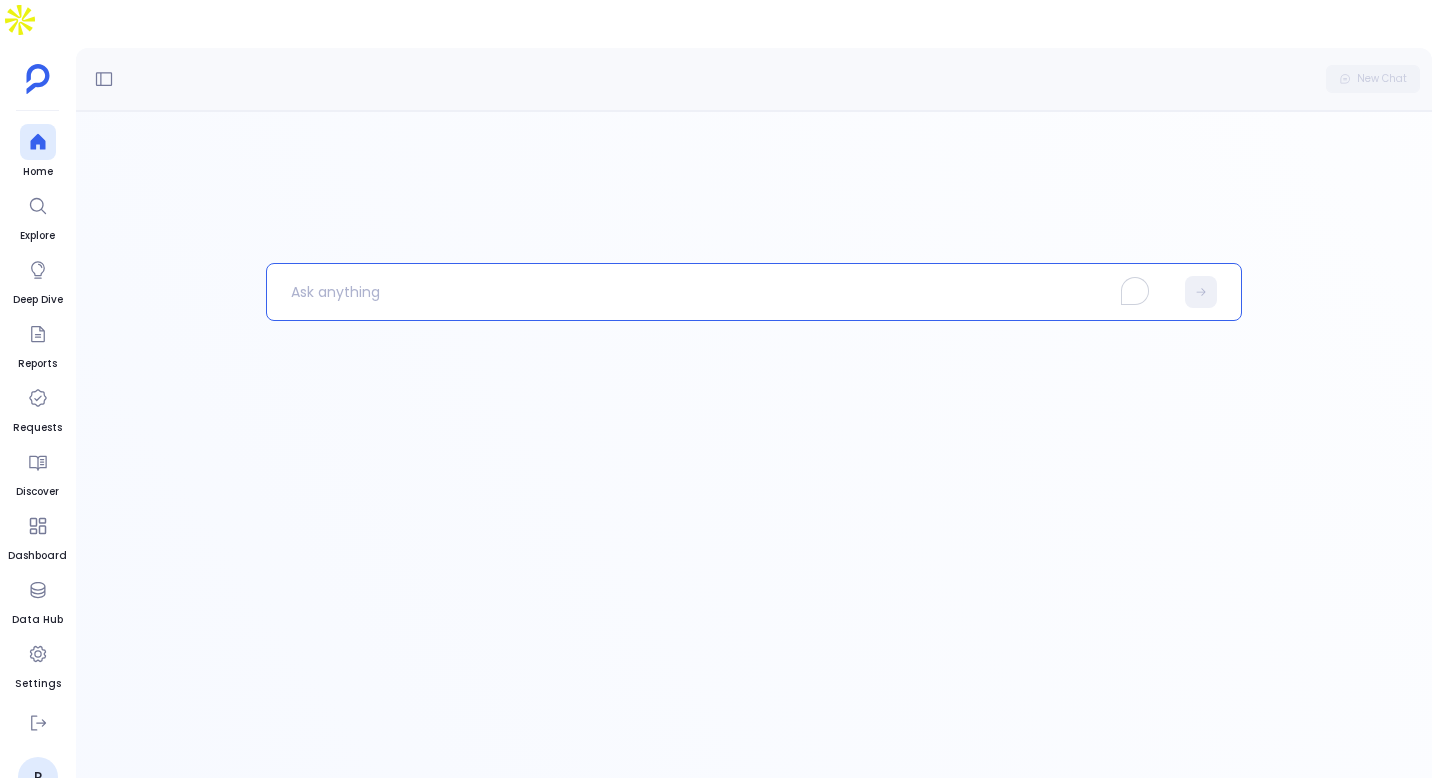 type 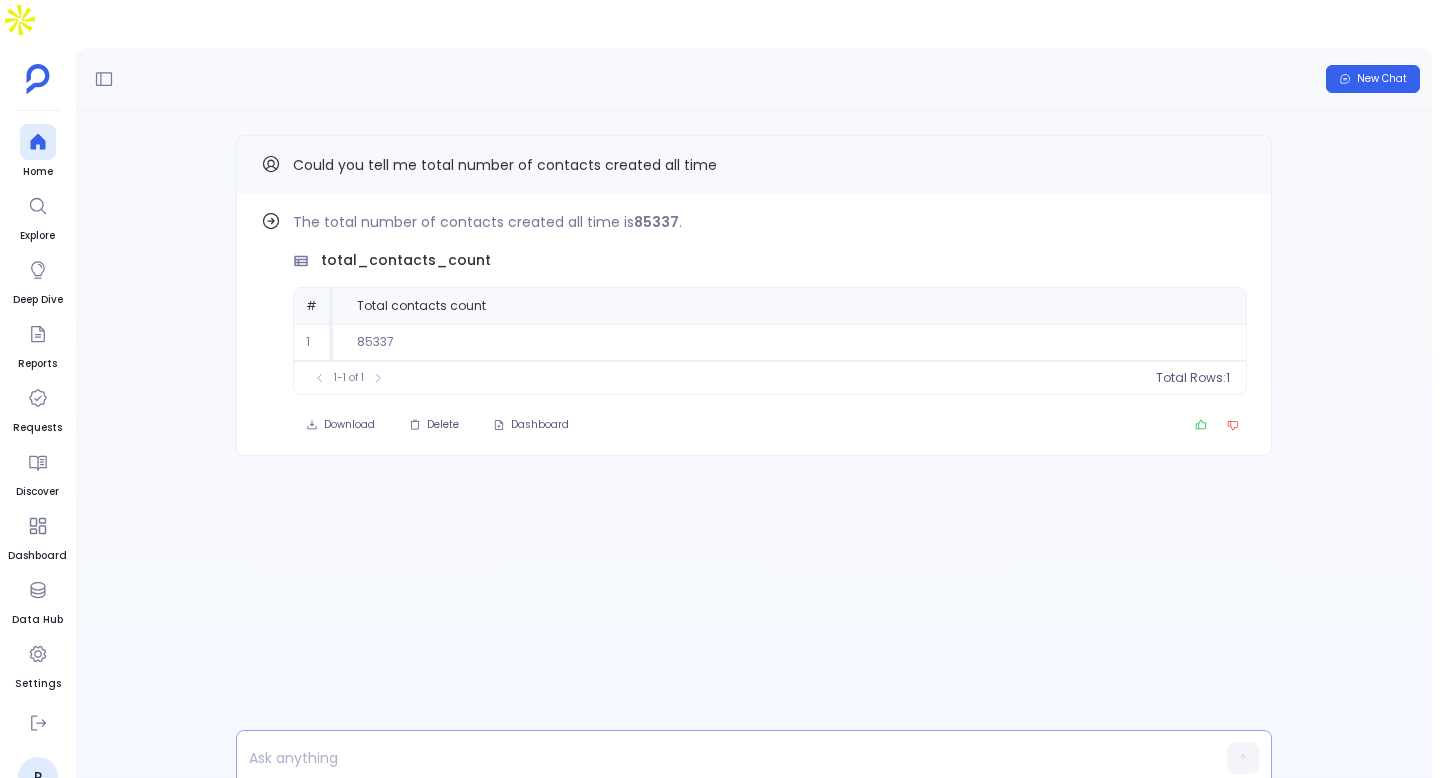 click at bounding box center [715, 758] 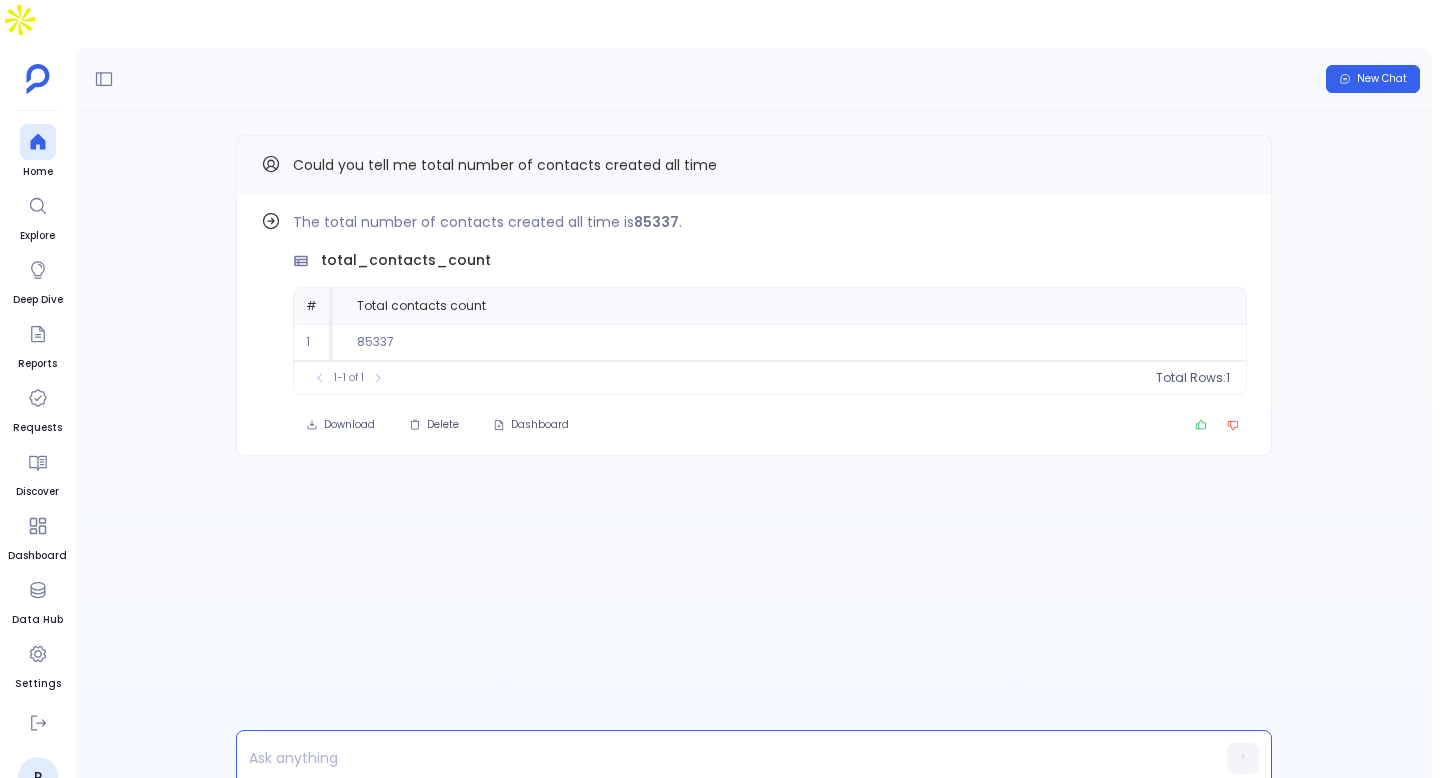 click at bounding box center [754, 758] 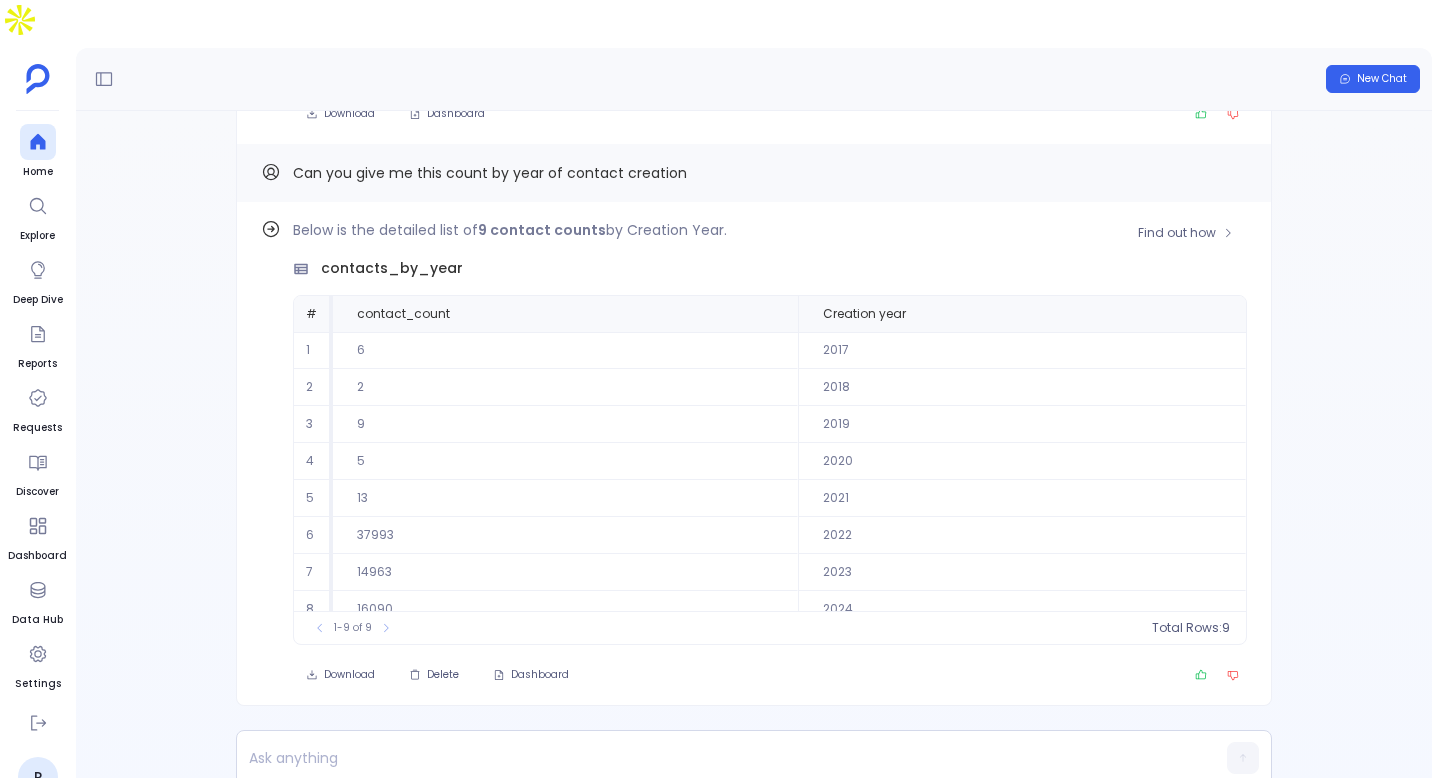 scroll, scrollTop: 54, scrollLeft: 0, axis: vertical 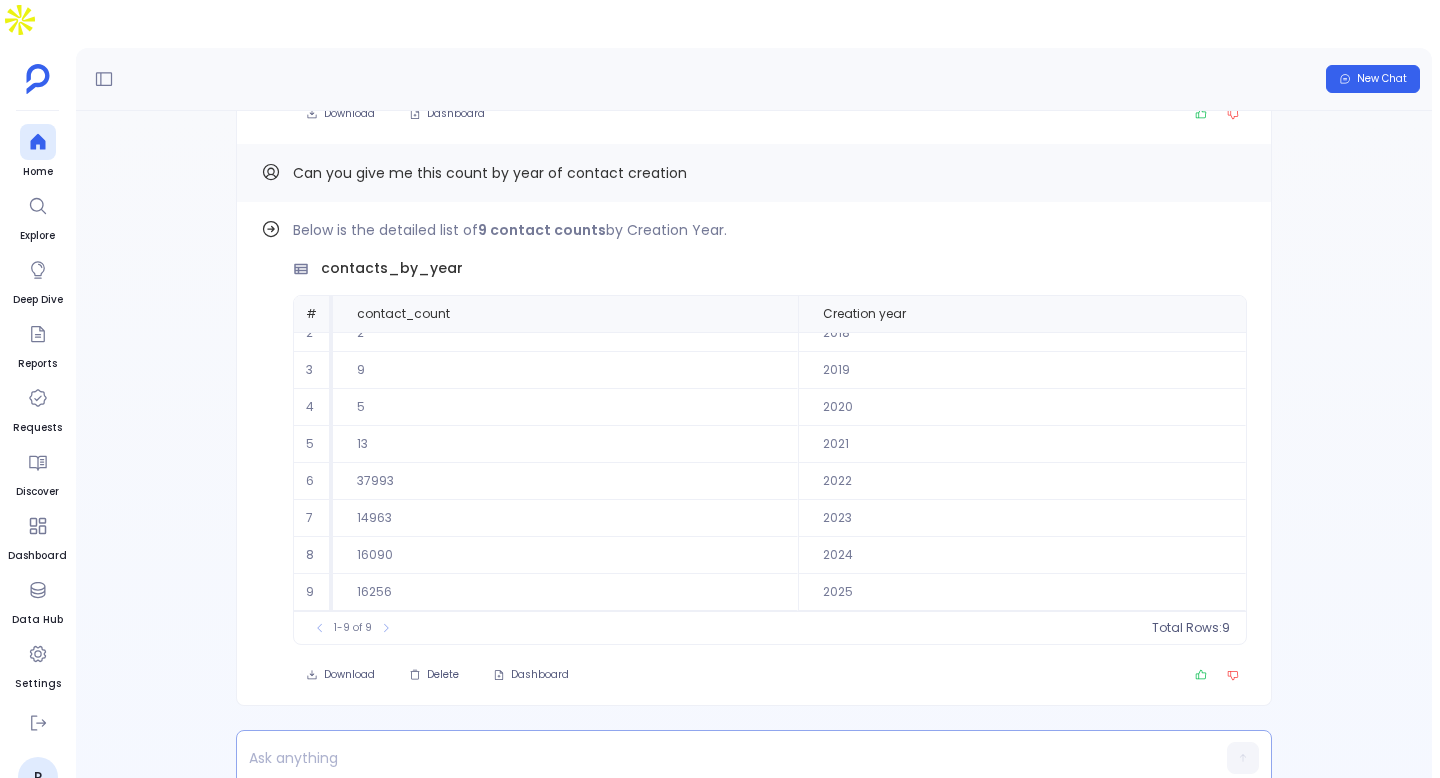 click at bounding box center [715, 758] 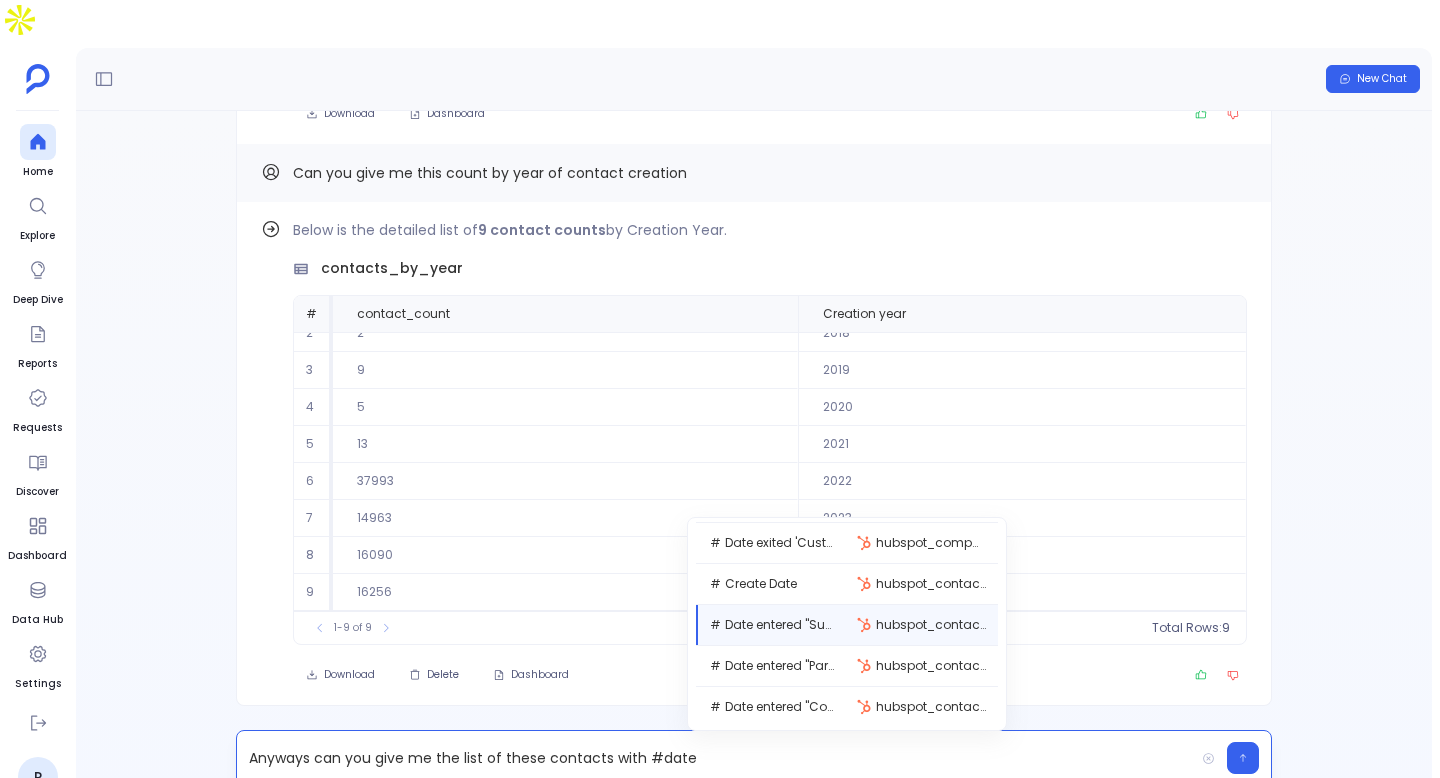 scroll, scrollTop: 450, scrollLeft: 0, axis: vertical 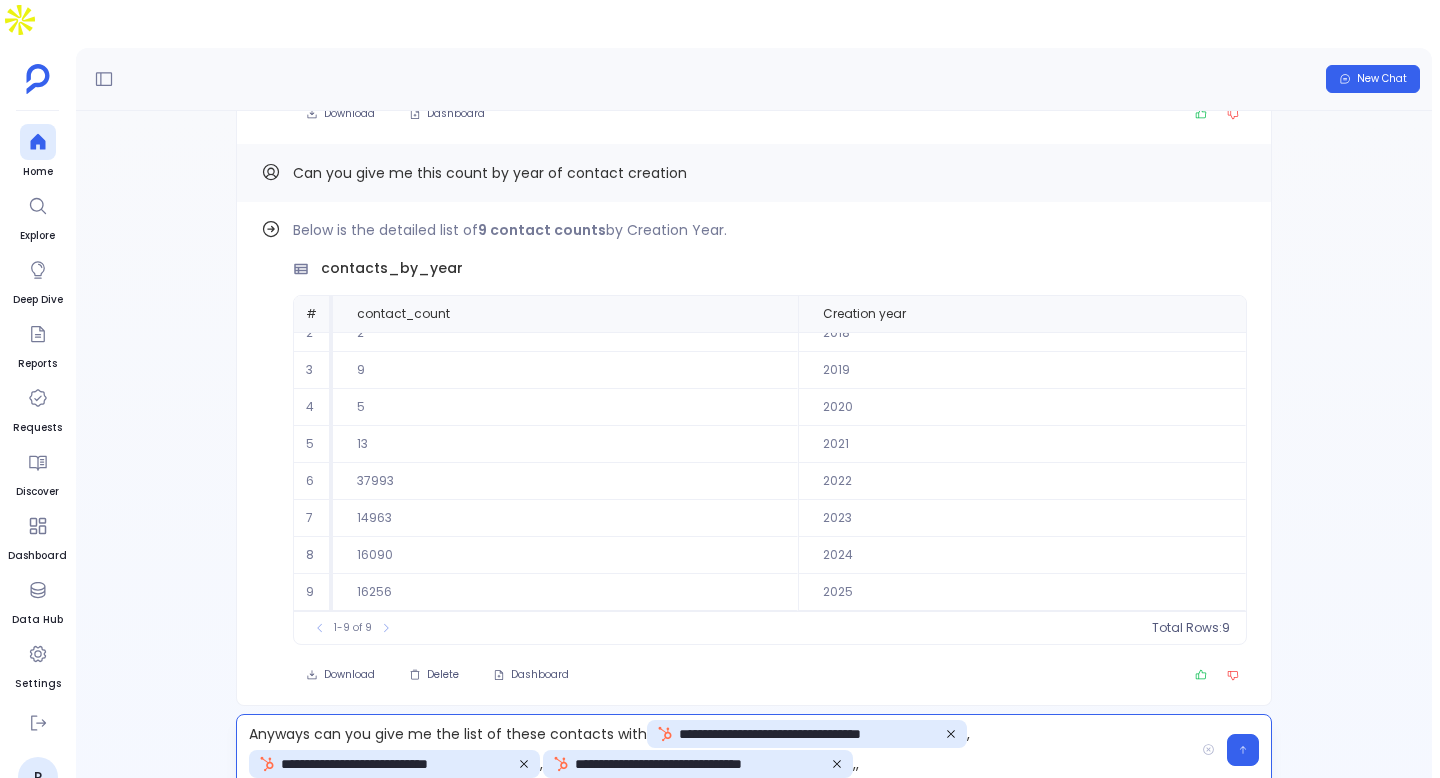 click on "**********" at bounding box center (715, 750) 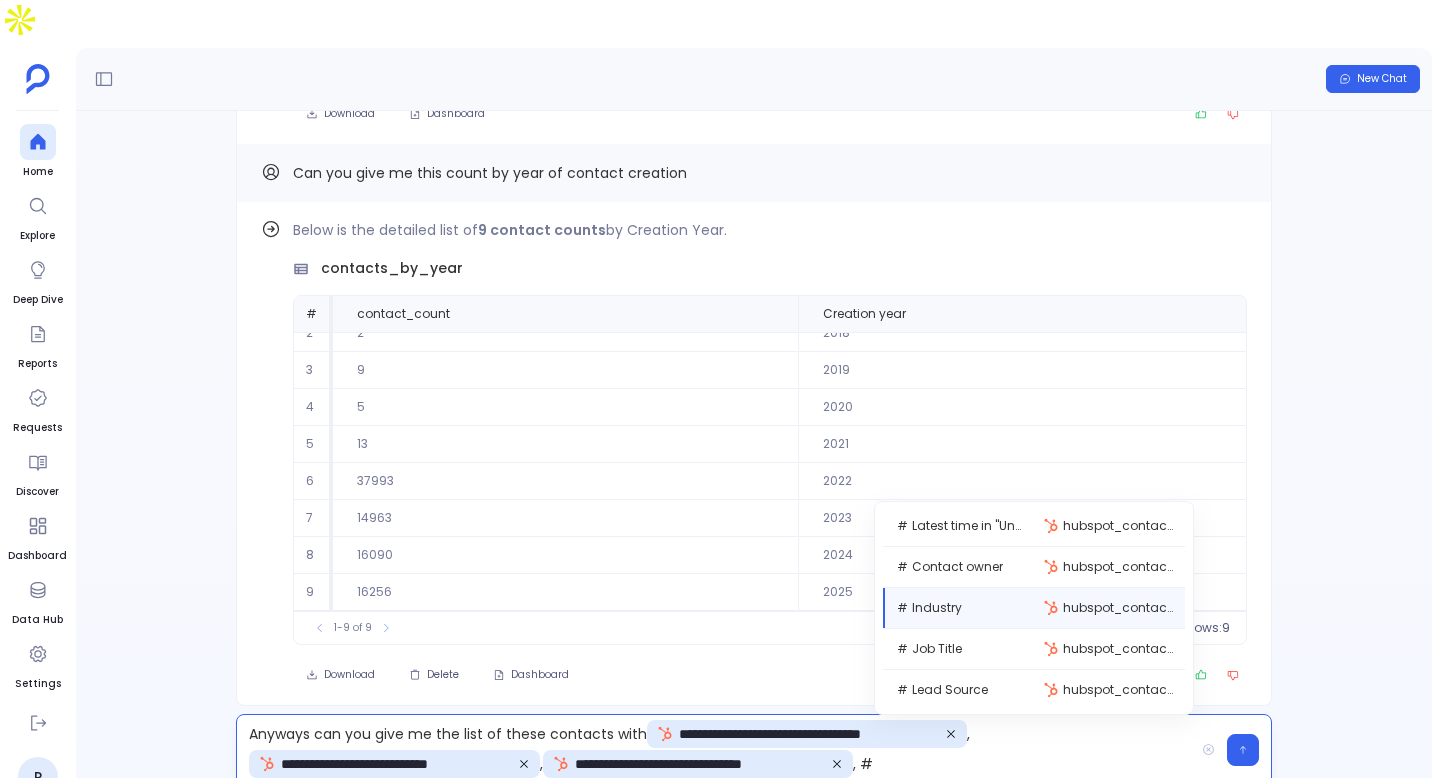 scroll, scrollTop: 0, scrollLeft: 0, axis: both 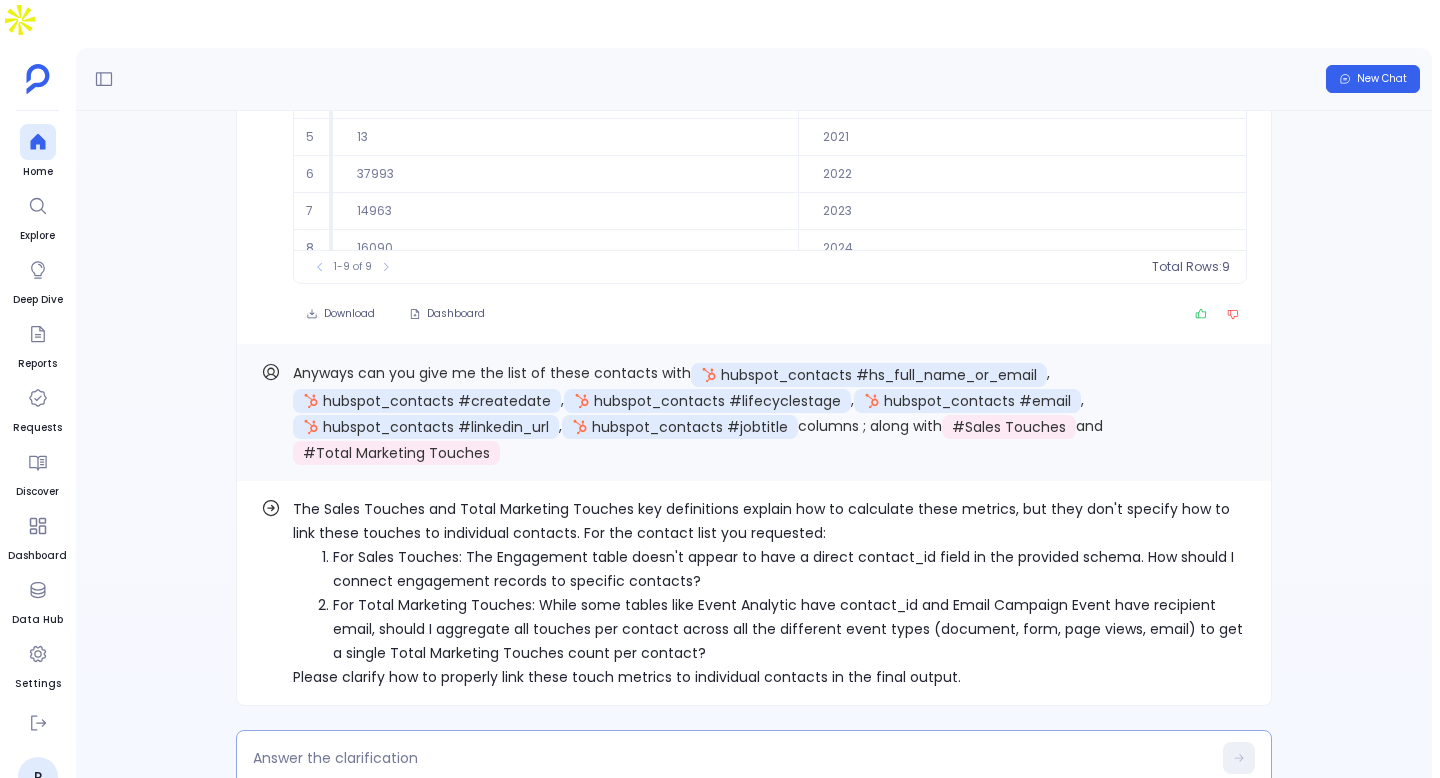 click at bounding box center [754, 758] 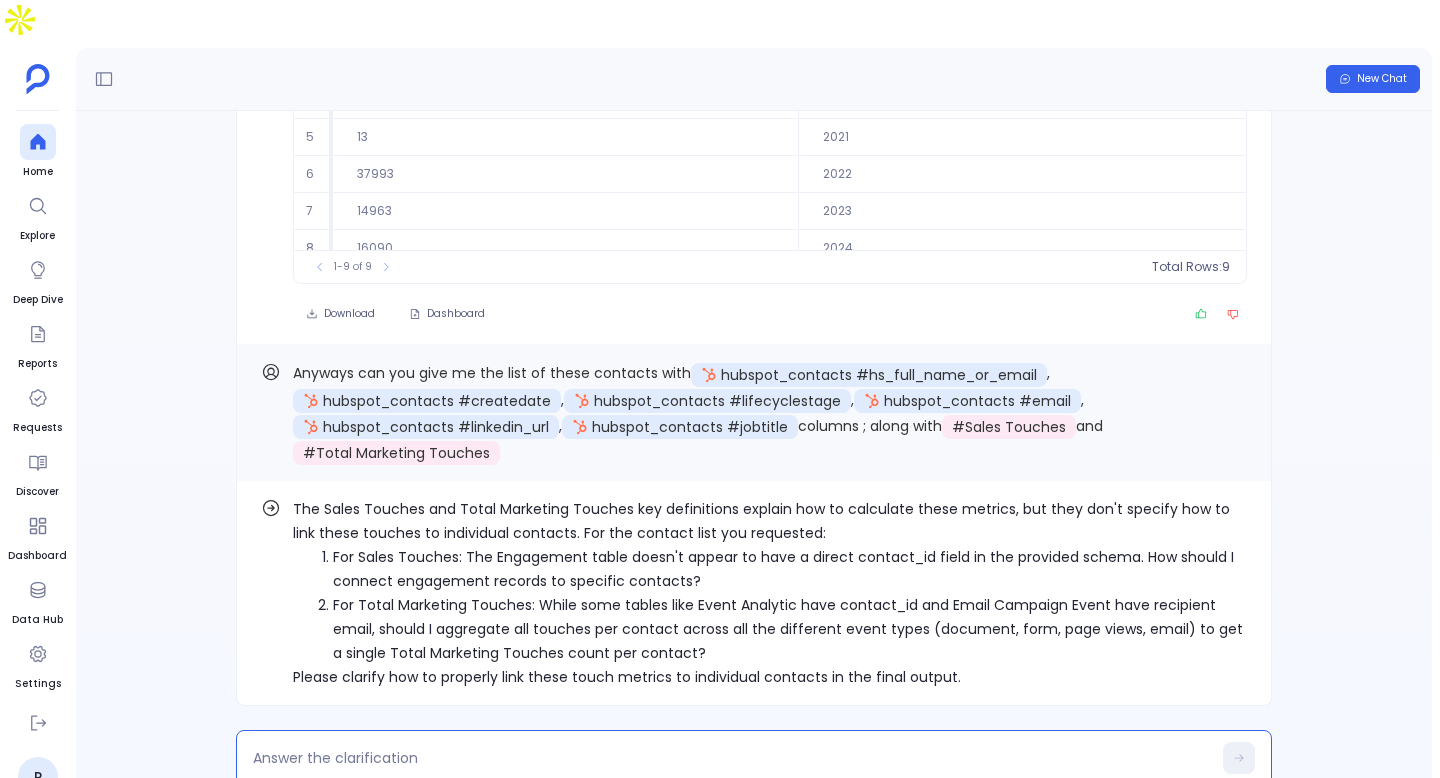 click at bounding box center [732, 758] 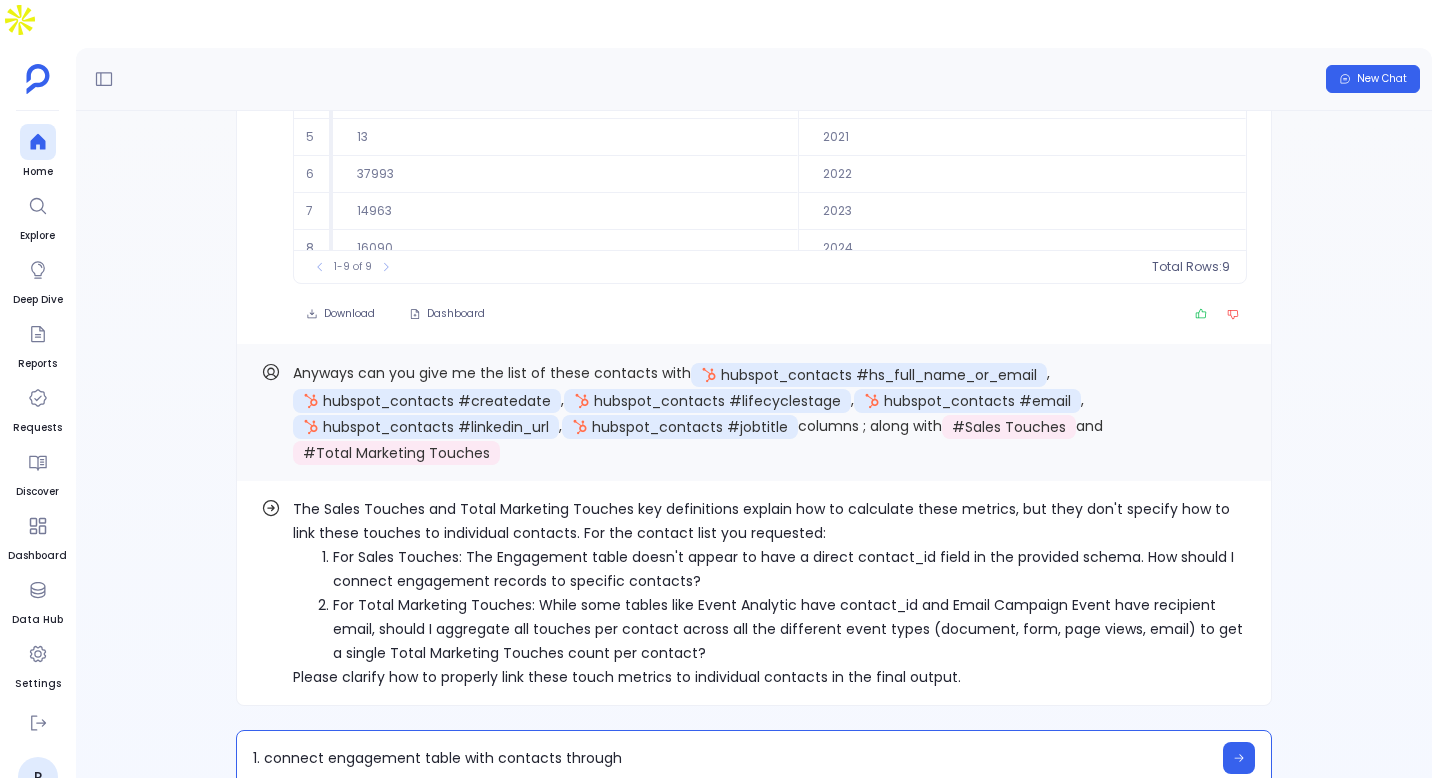 click on "1. connect engagement table with contacts through" at bounding box center (732, 758) 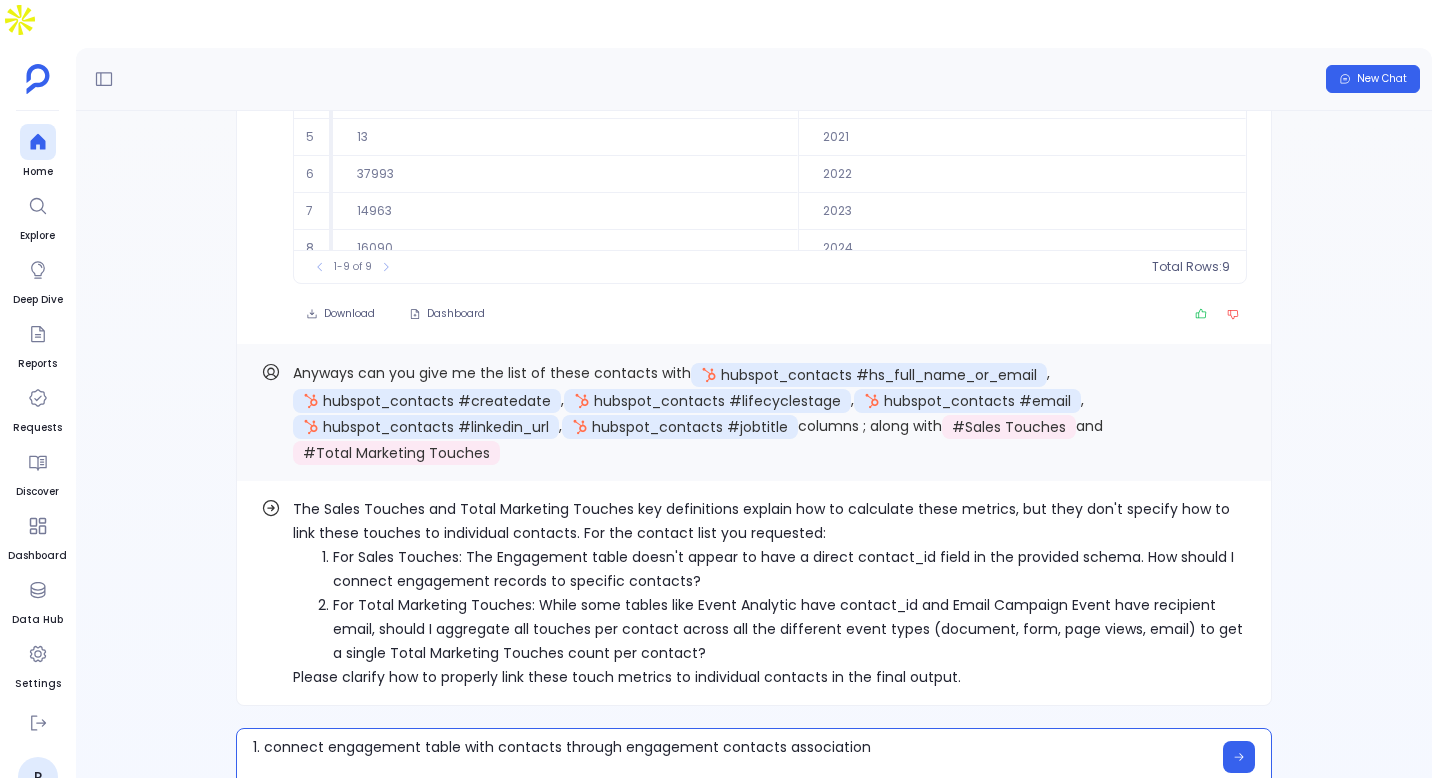 scroll, scrollTop: 0, scrollLeft: 0, axis: both 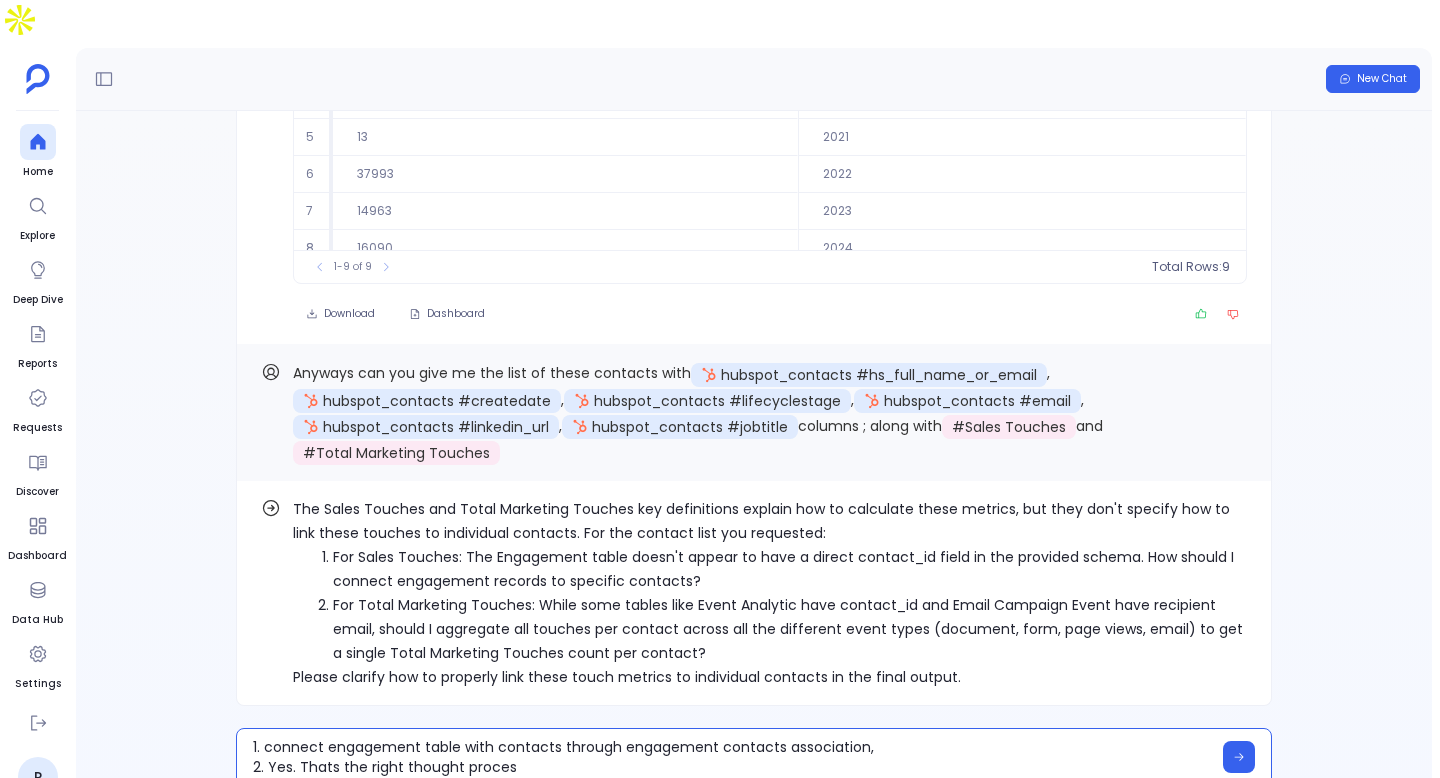 type on "1. connect engagement table with contacts through engagement contacts association,
2. Yes. Thats the right thought process" 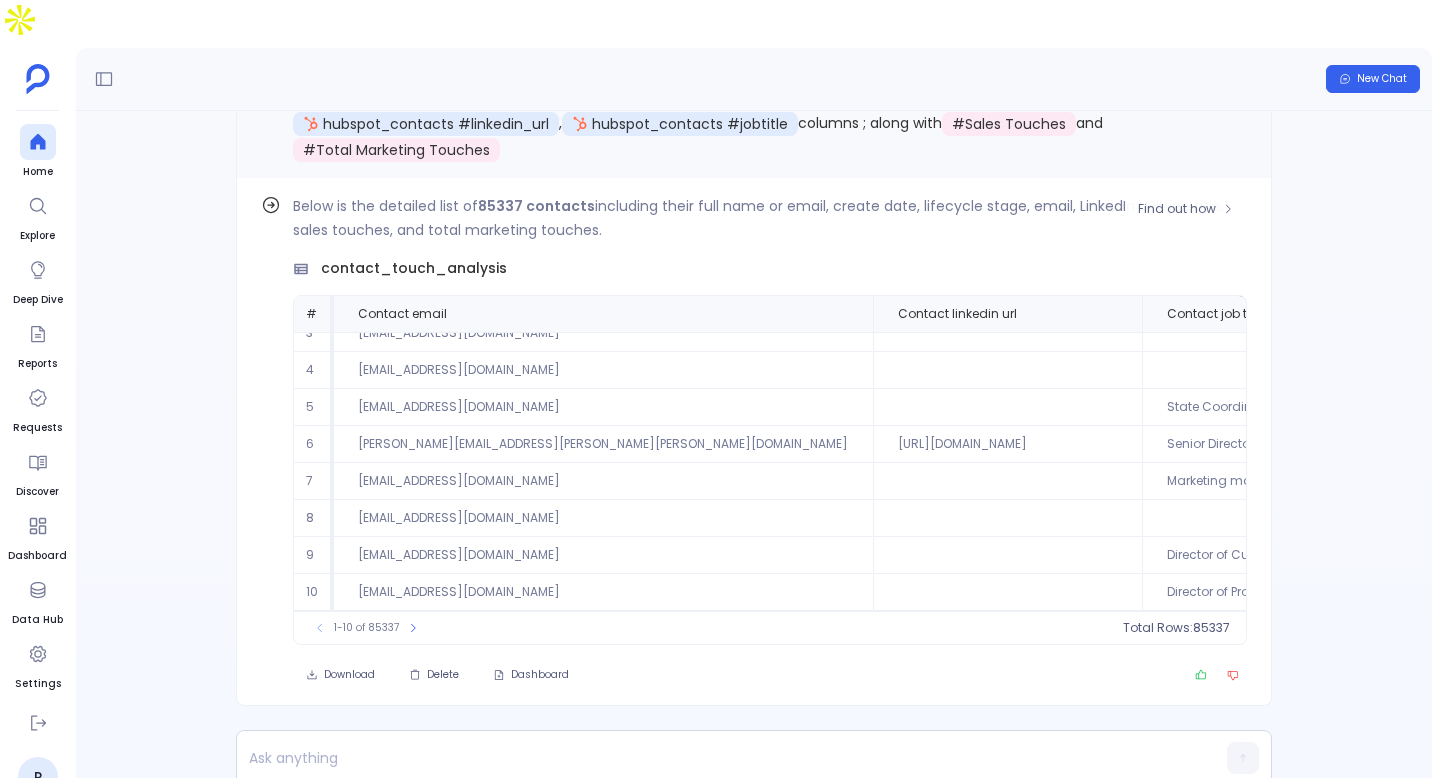 scroll, scrollTop: 96, scrollLeft: 1410, axis: both 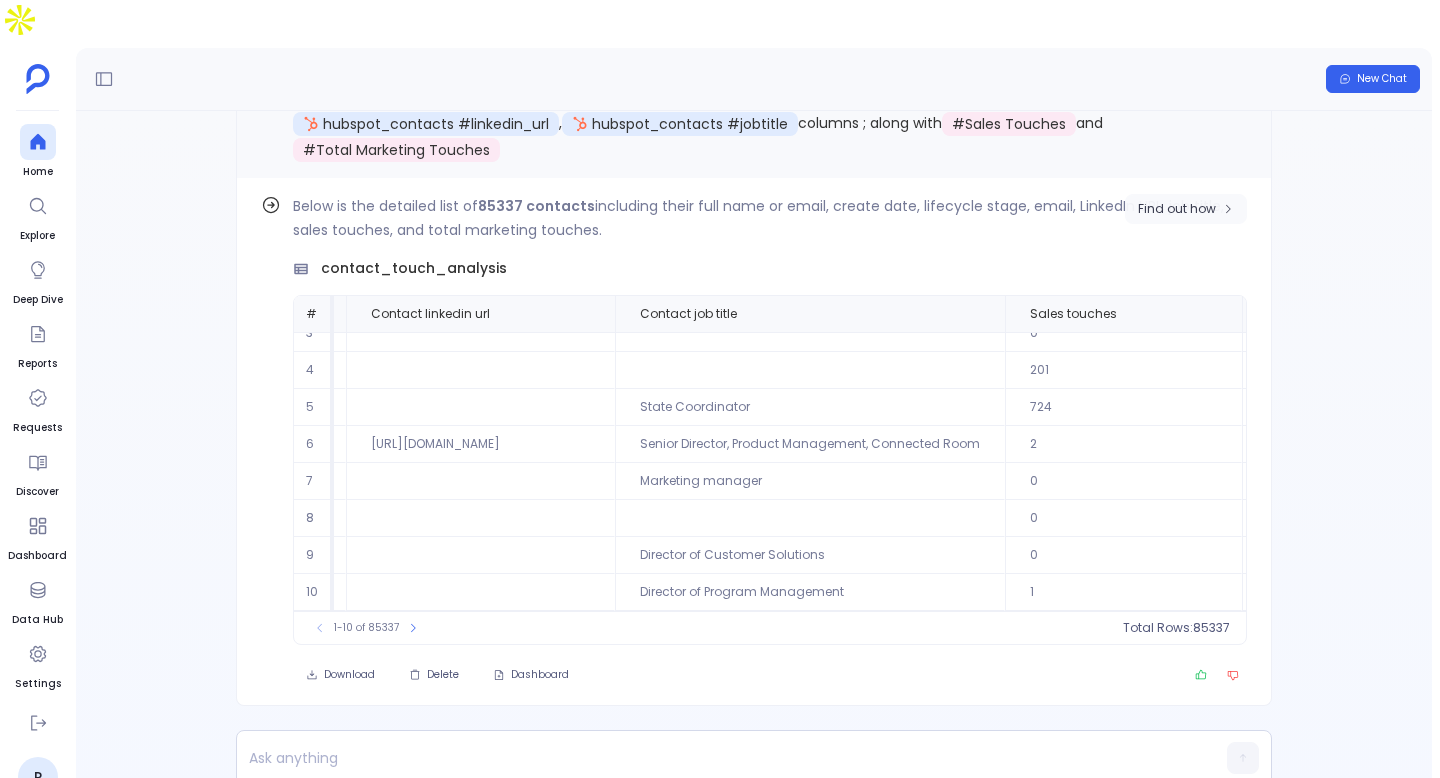 click on "Find out how" at bounding box center (1177, 209) 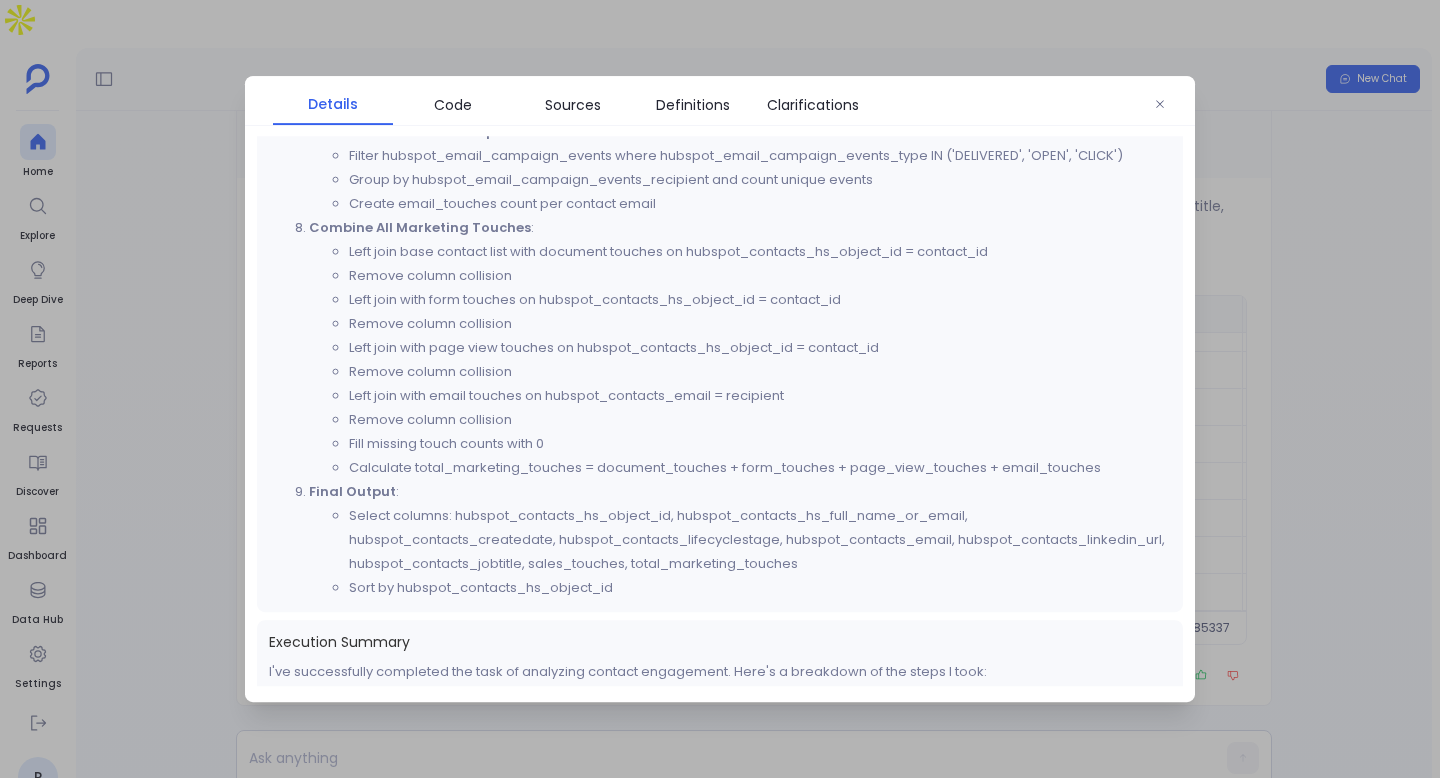 scroll, scrollTop: 1525, scrollLeft: 0, axis: vertical 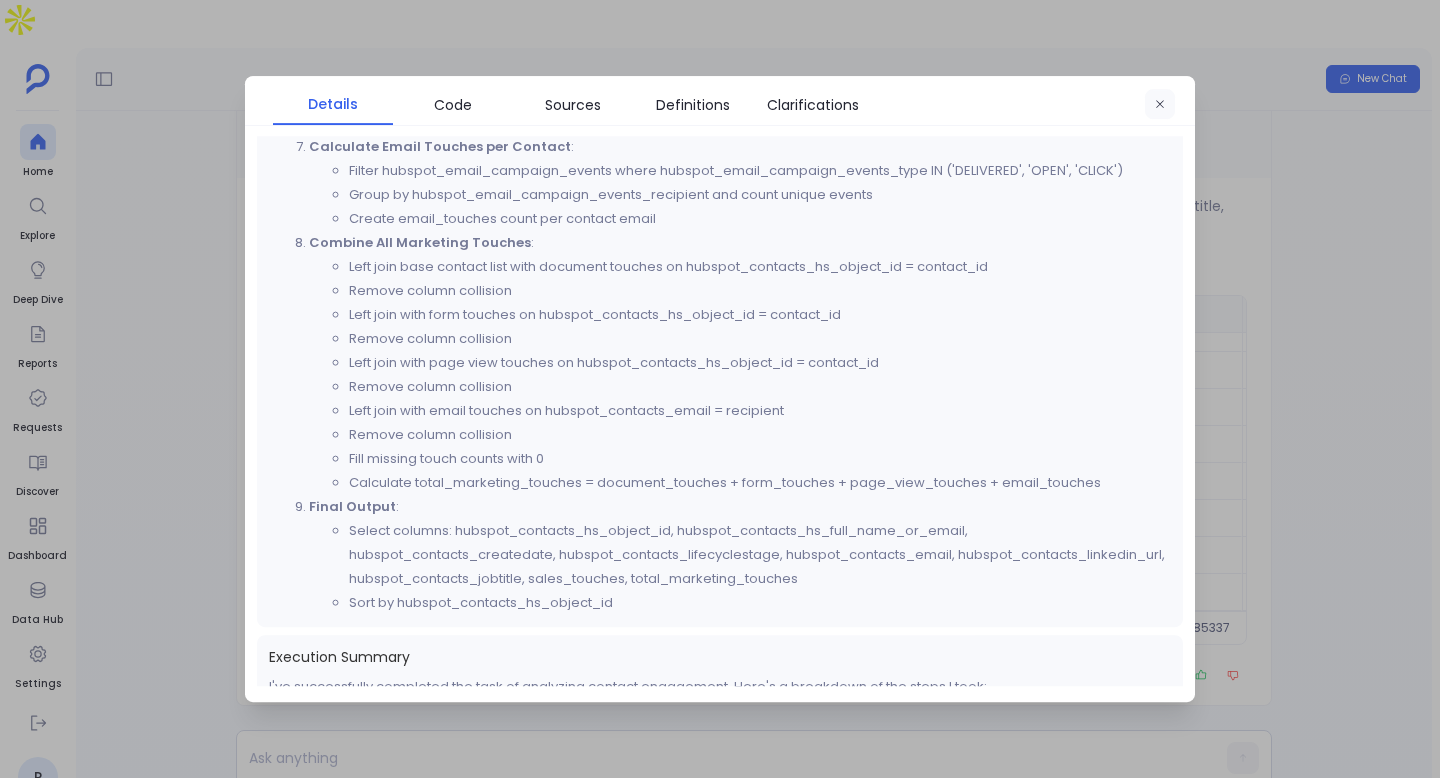 click 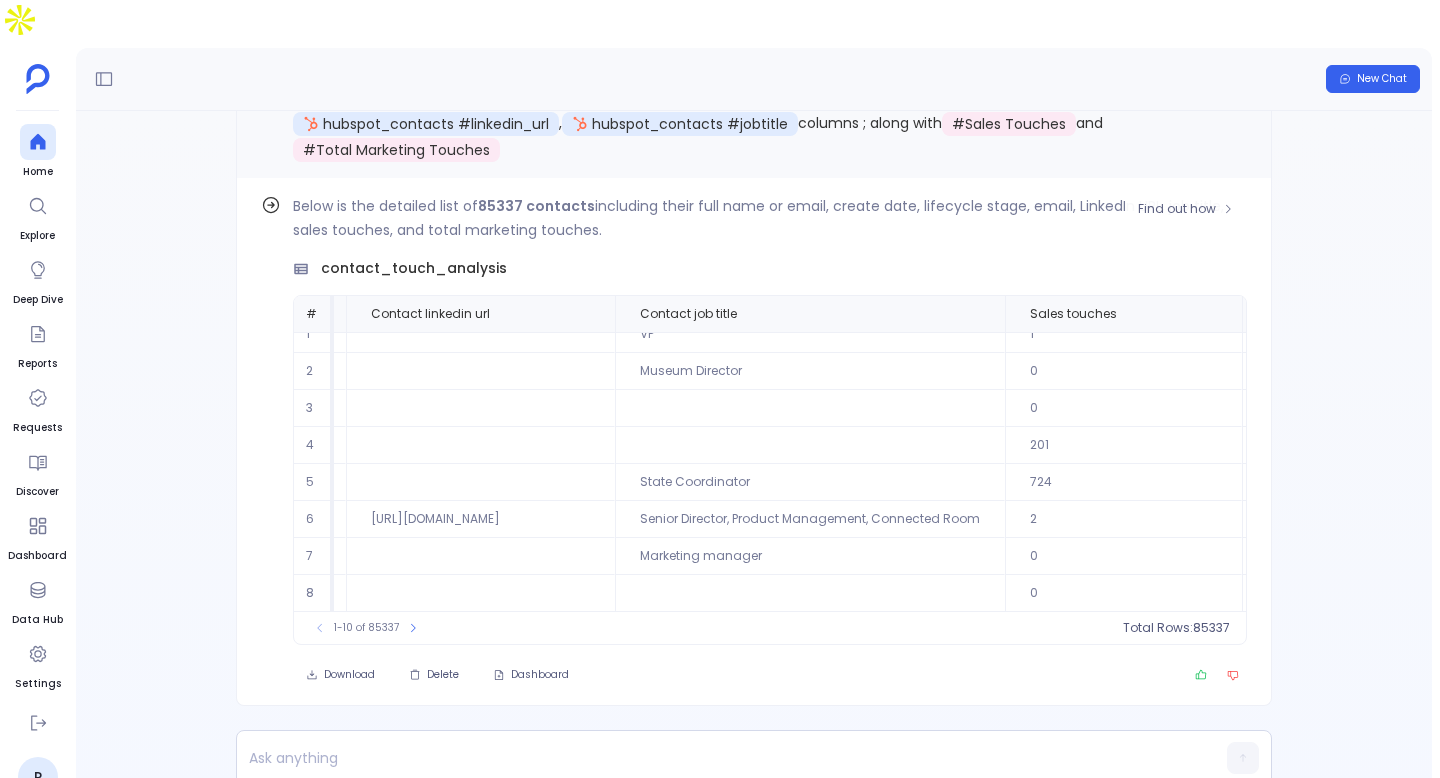 scroll, scrollTop: 0, scrollLeft: 1410, axis: horizontal 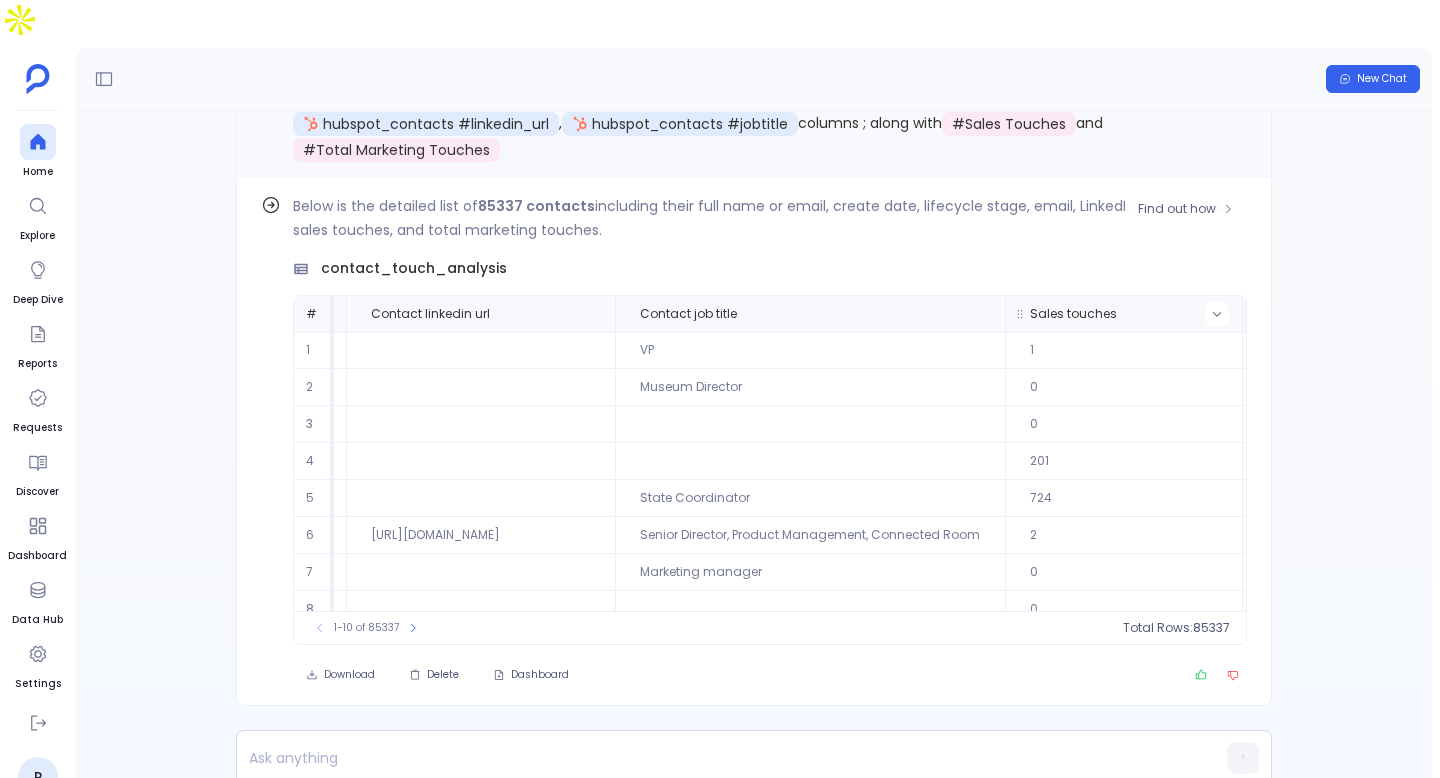 click at bounding box center (1217, 314) 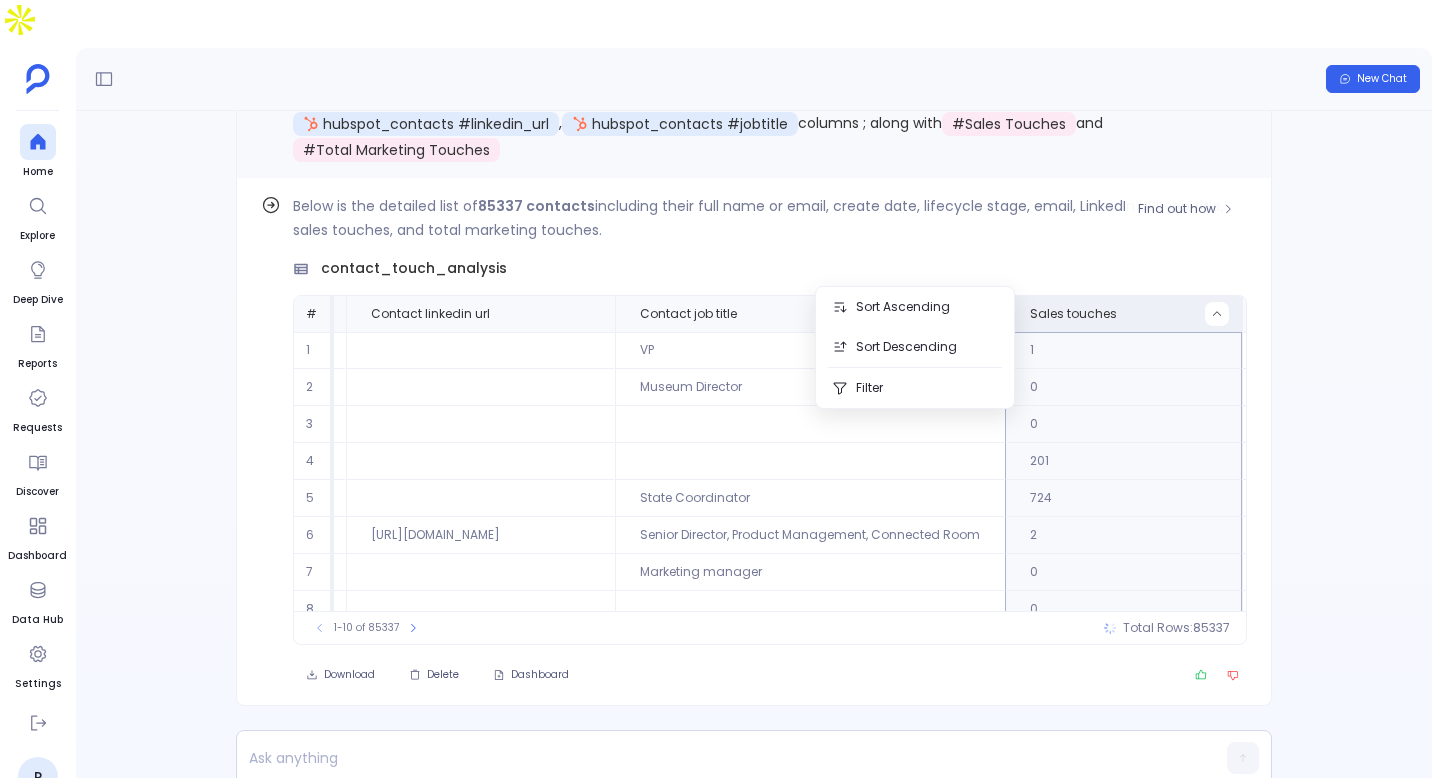 click on "Marketing manager" at bounding box center [810, 572] 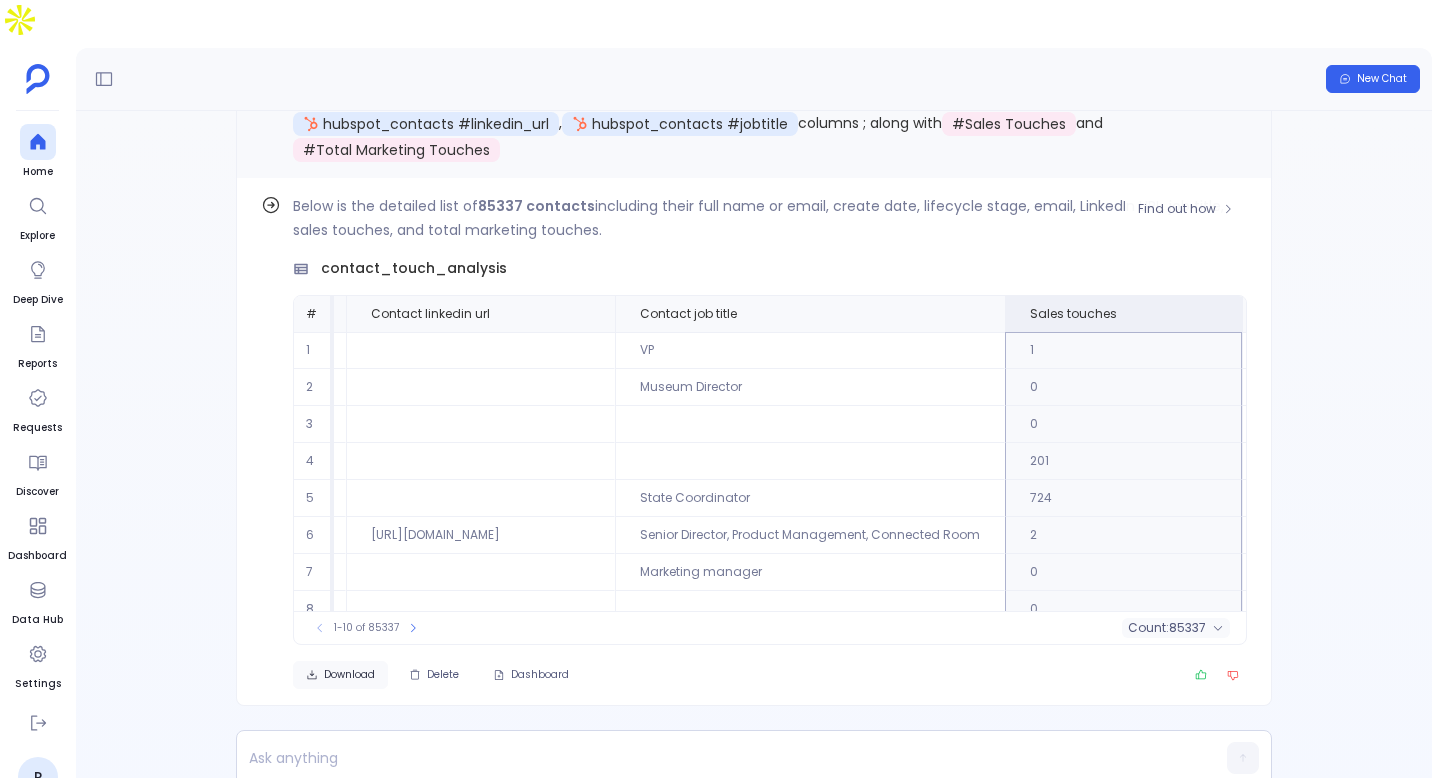 click on "Download" at bounding box center [349, 675] 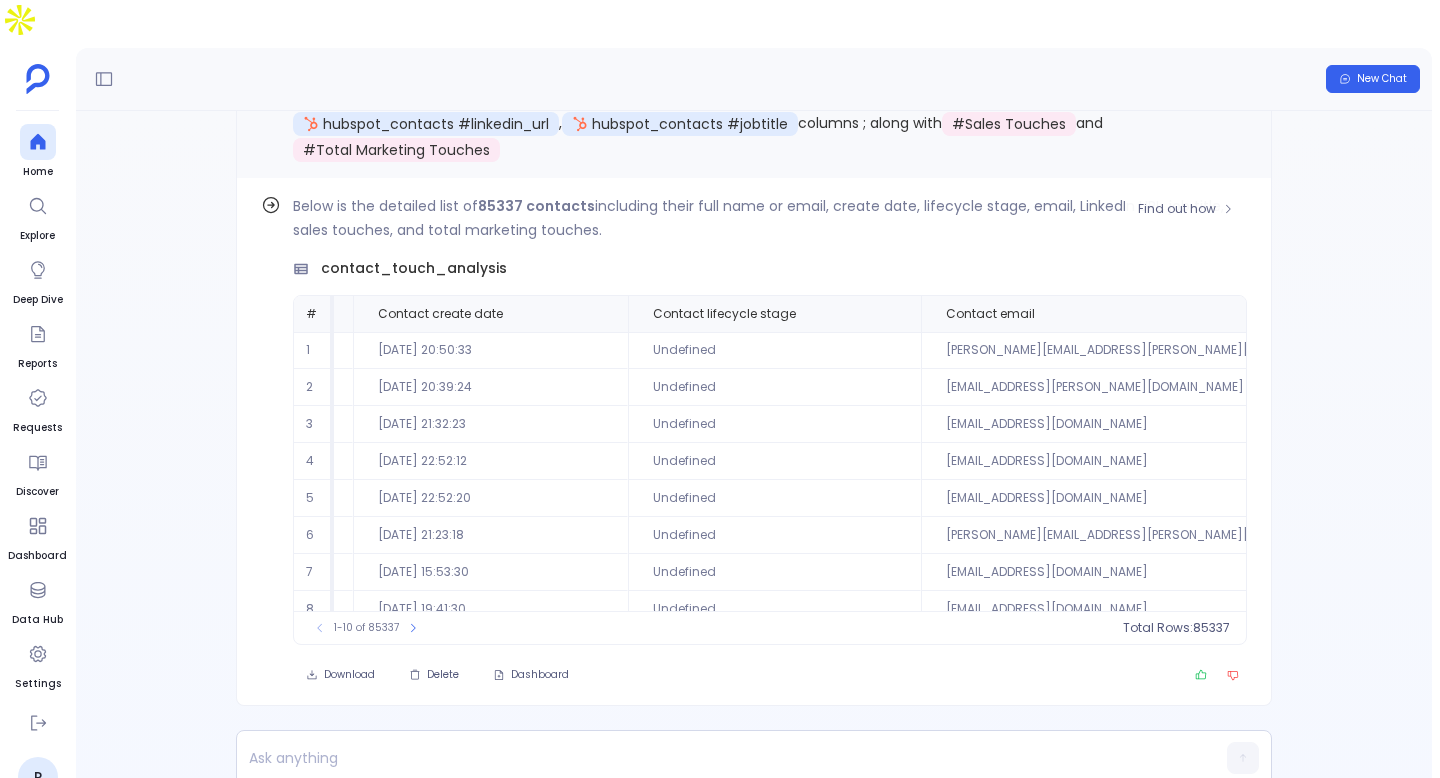 scroll, scrollTop: 0, scrollLeft: 0, axis: both 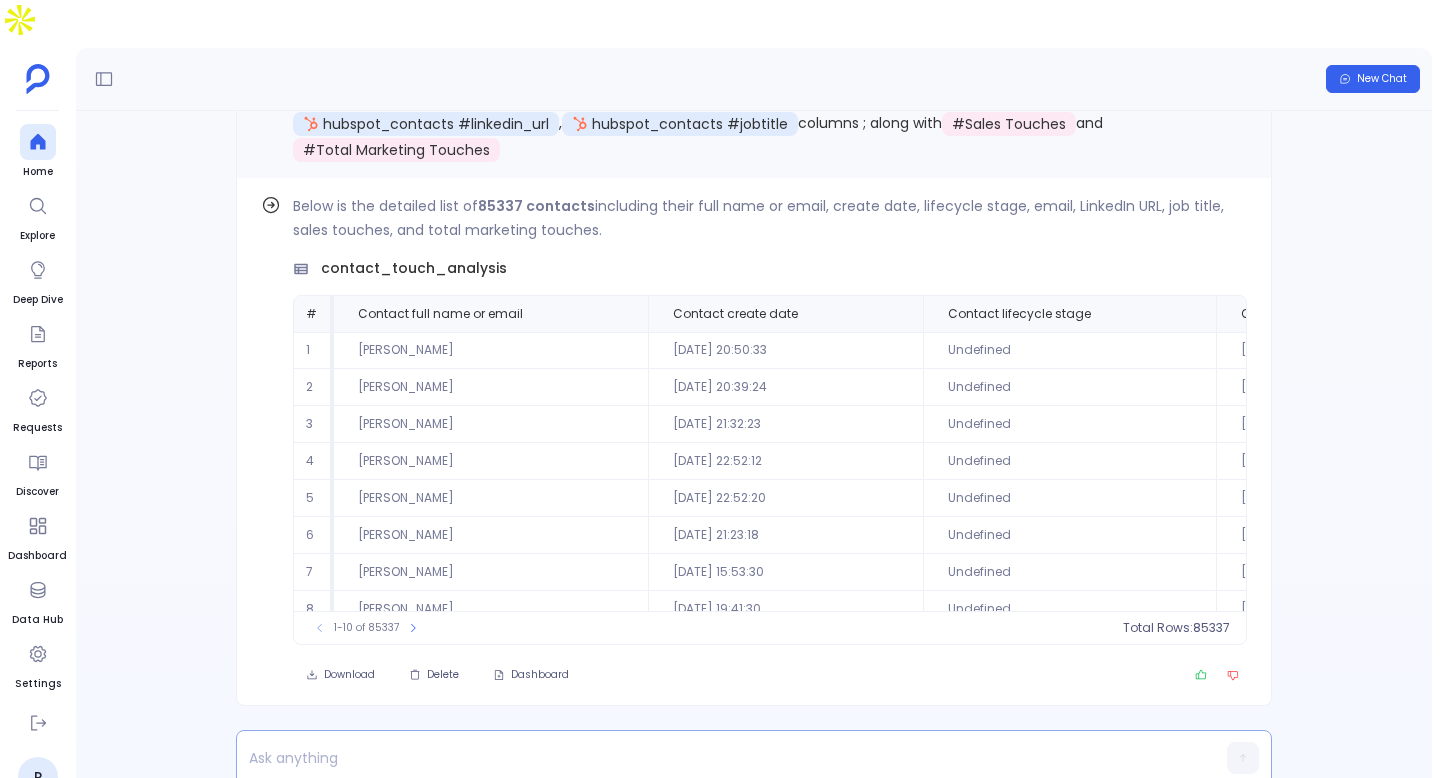 click at bounding box center (715, 758) 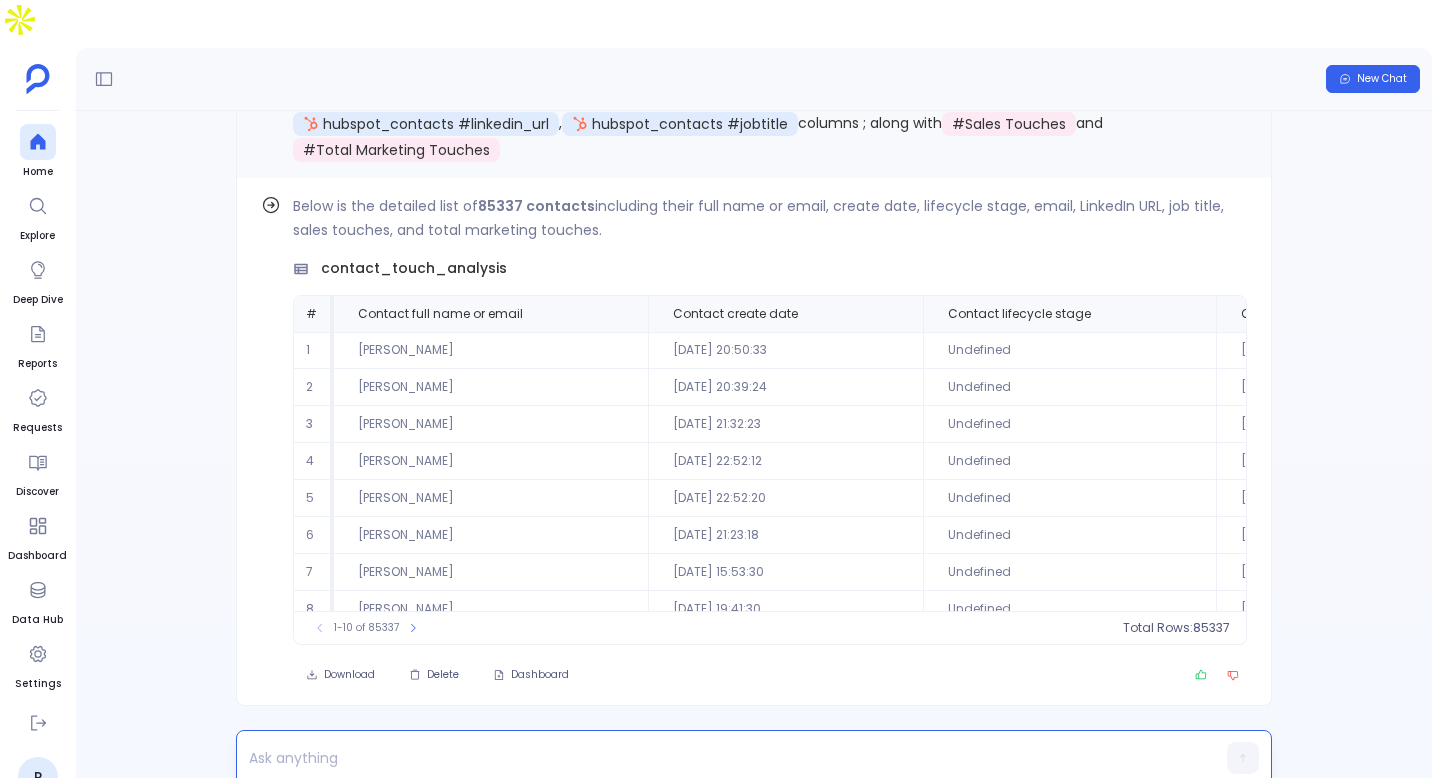 type 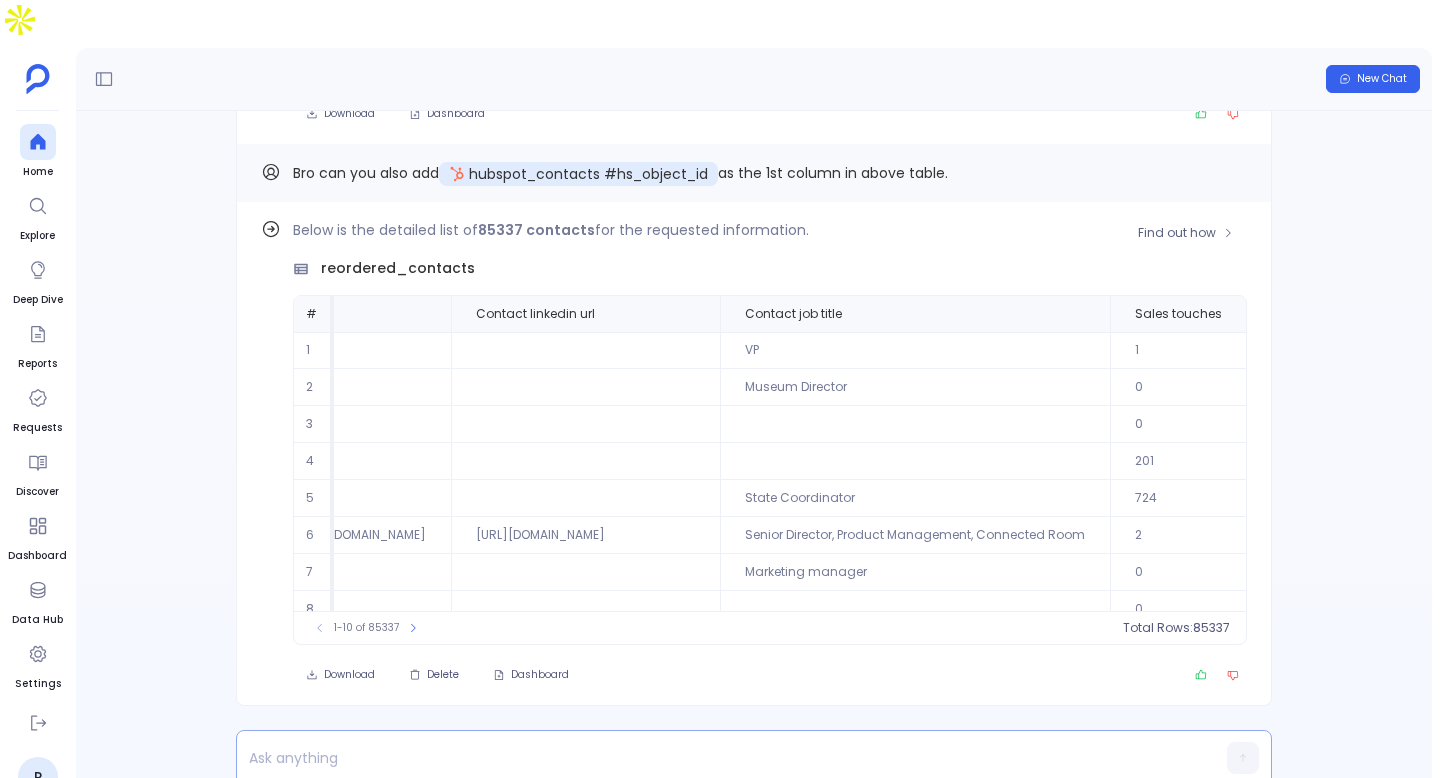 scroll, scrollTop: 0, scrollLeft: 1666, axis: horizontal 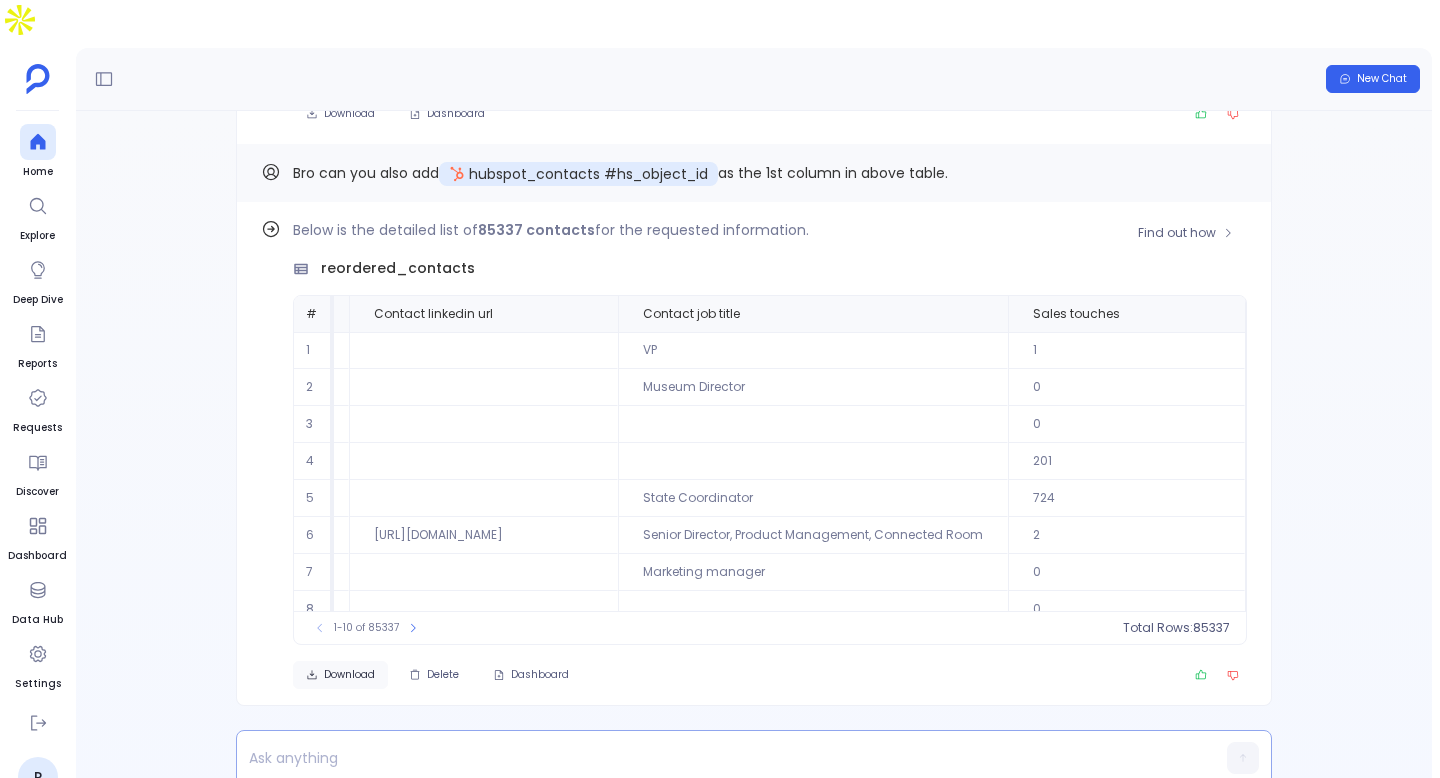 click on "Download" at bounding box center (349, 675) 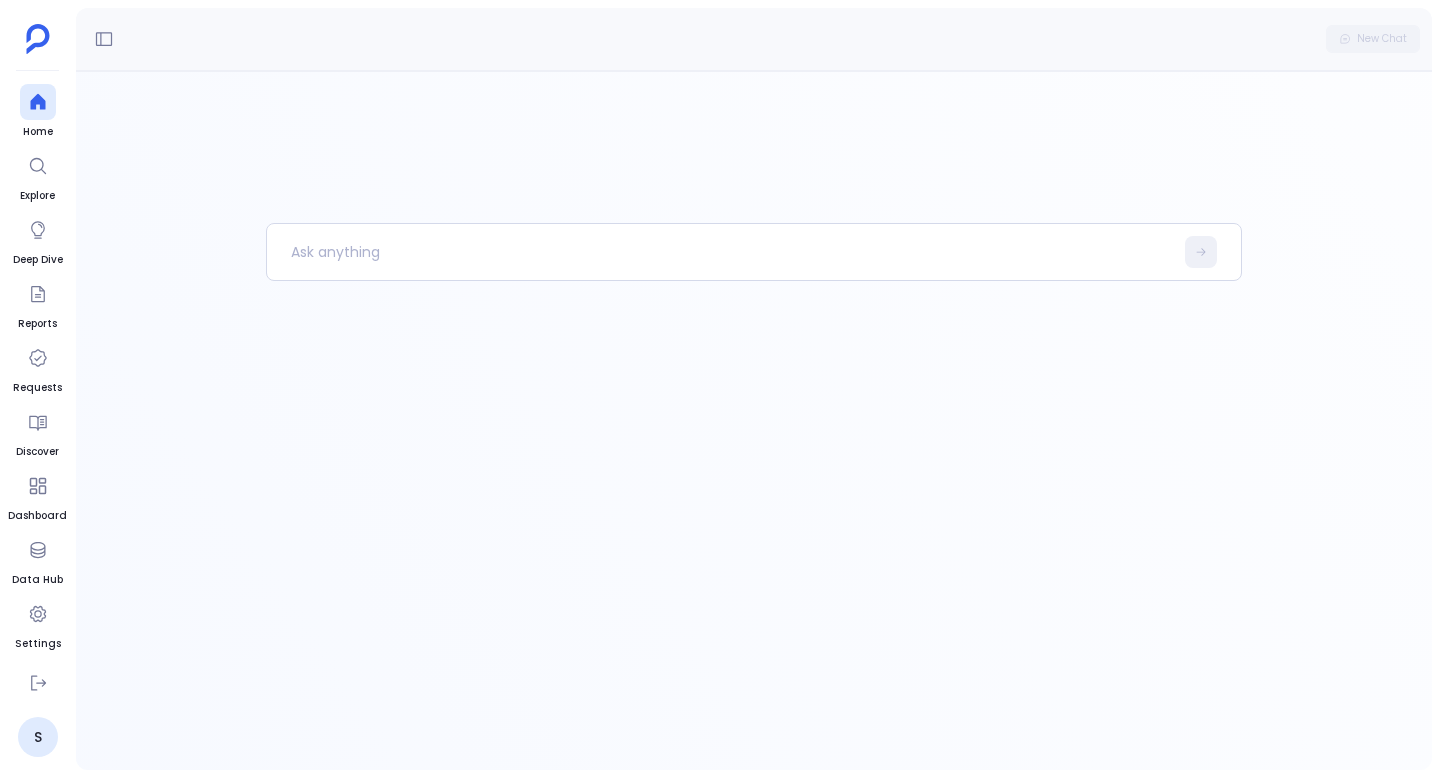 scroll, scrollTop: 0, scrollLeft: 0, axis: both 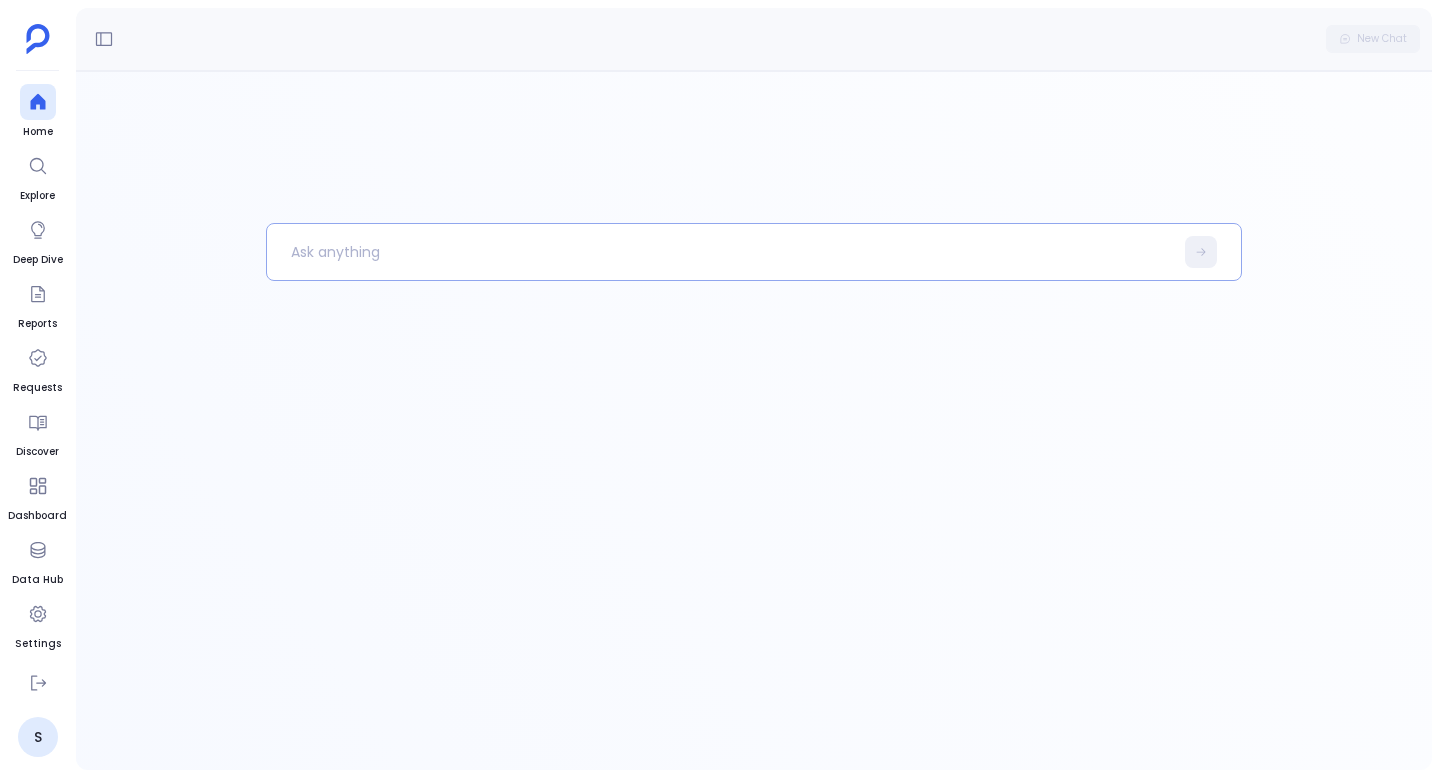click at bounding box center [720, 252] 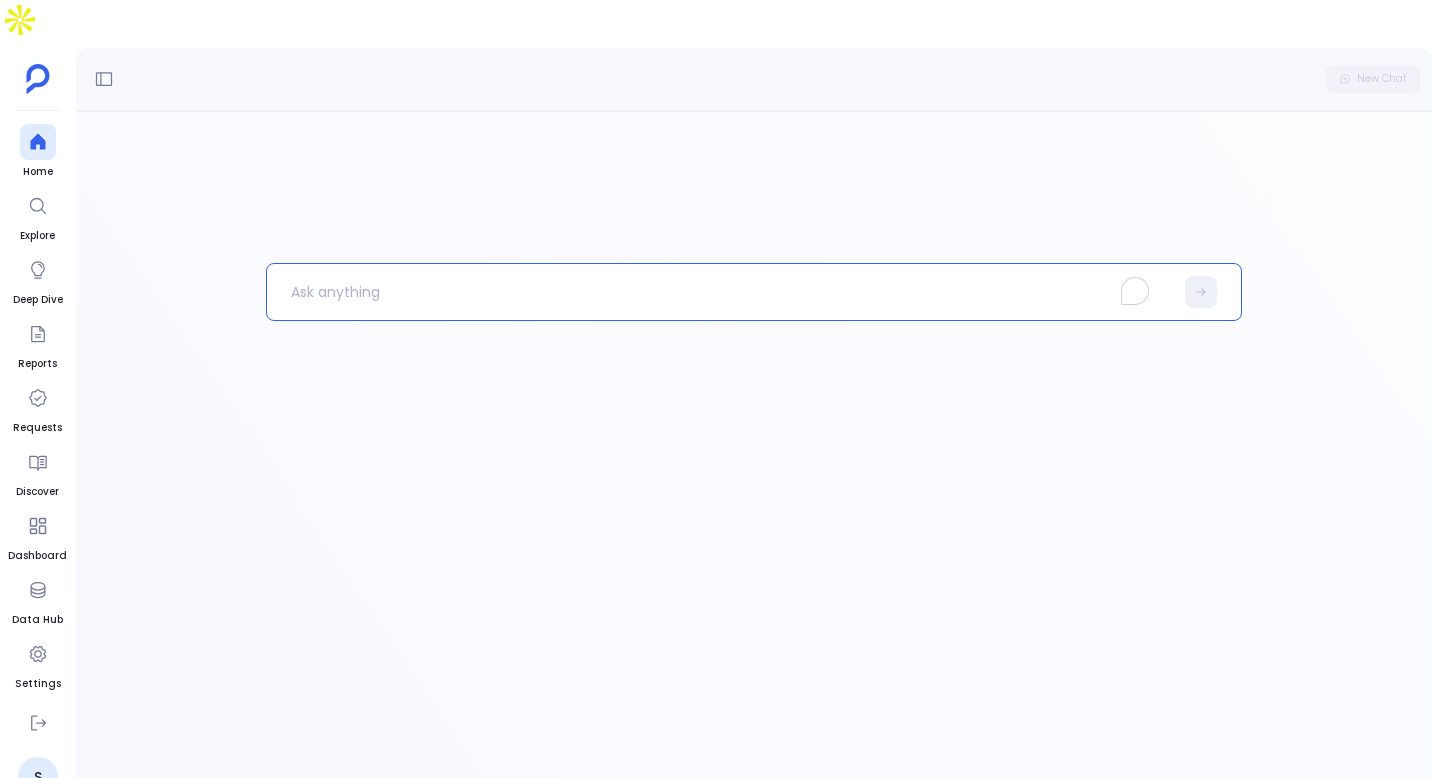 type 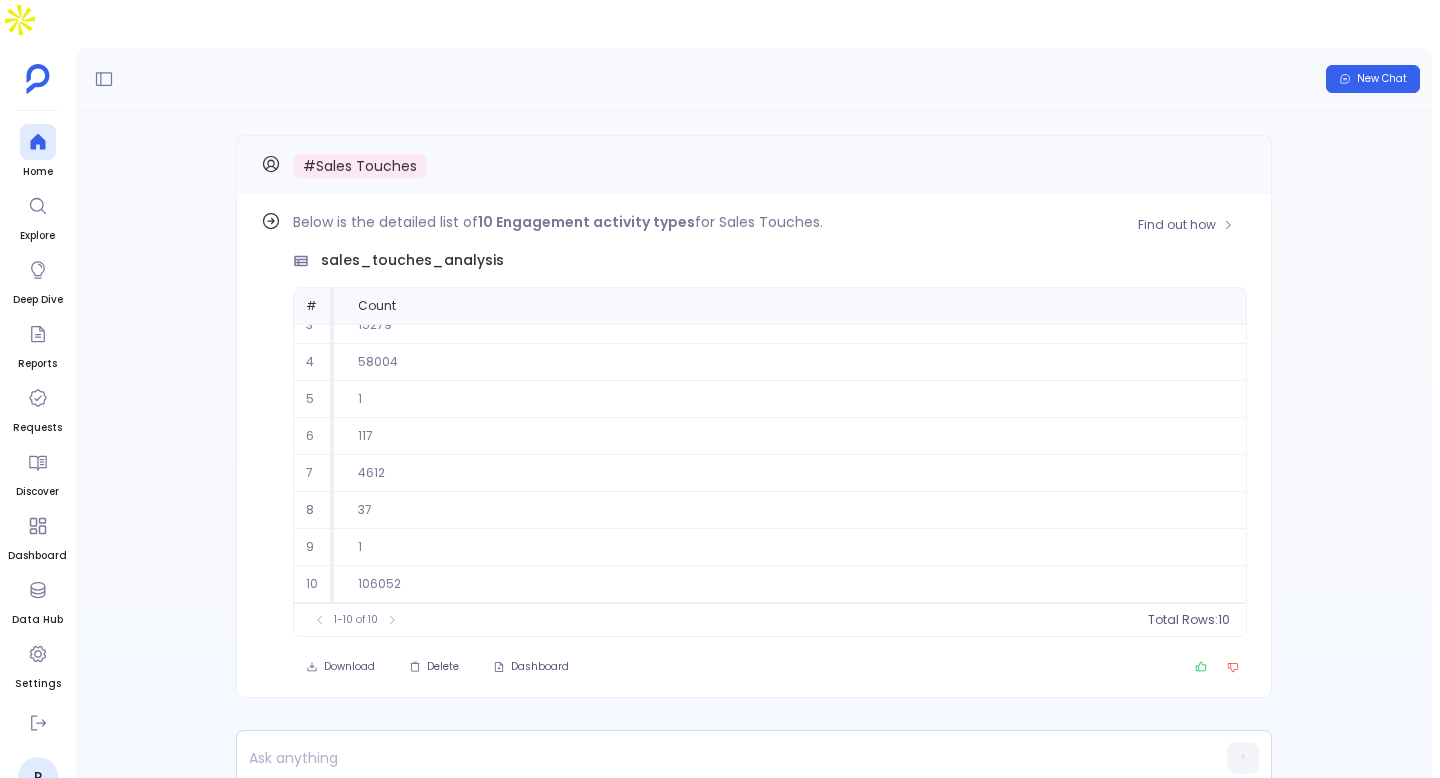 scroll, scrollTop: 0, scrollLeft: 0, axis: both 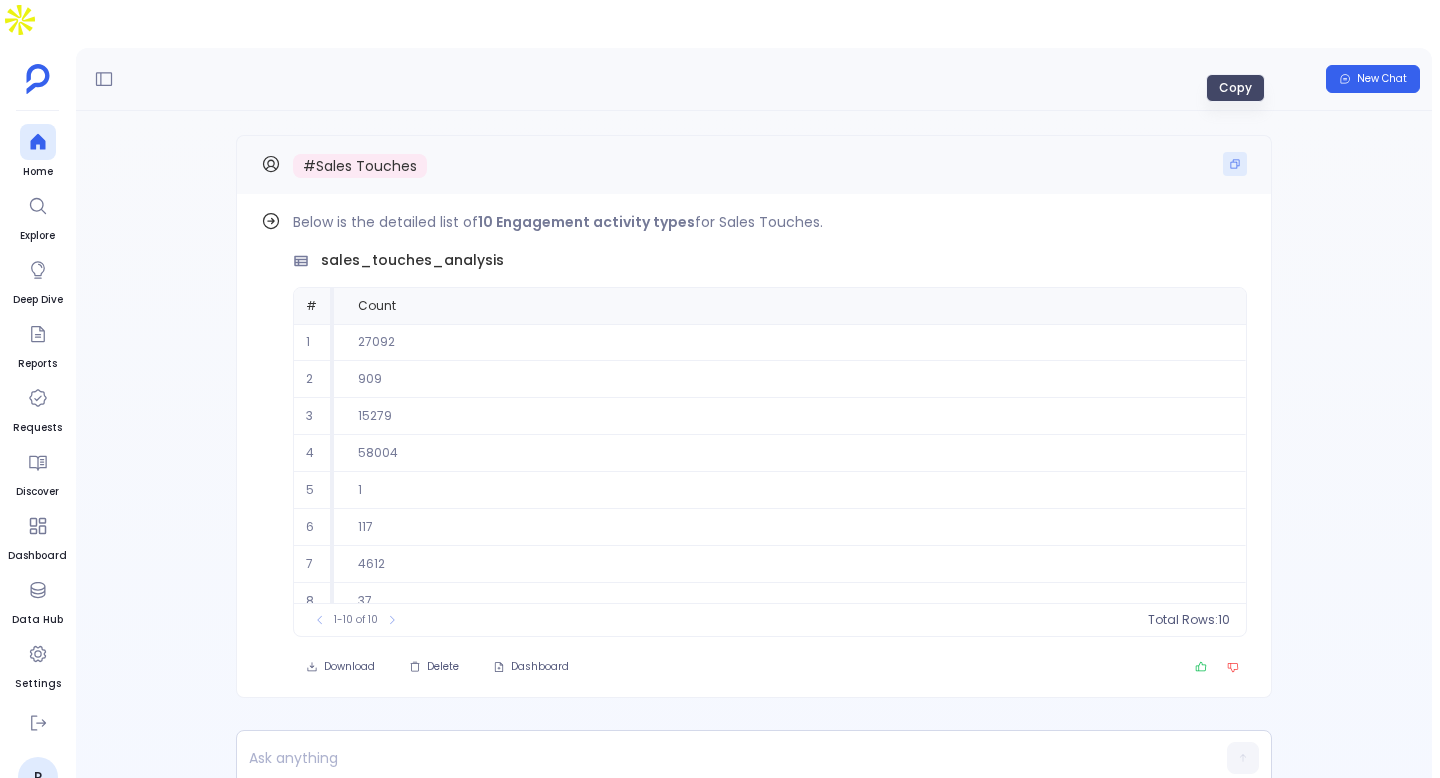 click at bounding box center (1235, 164) 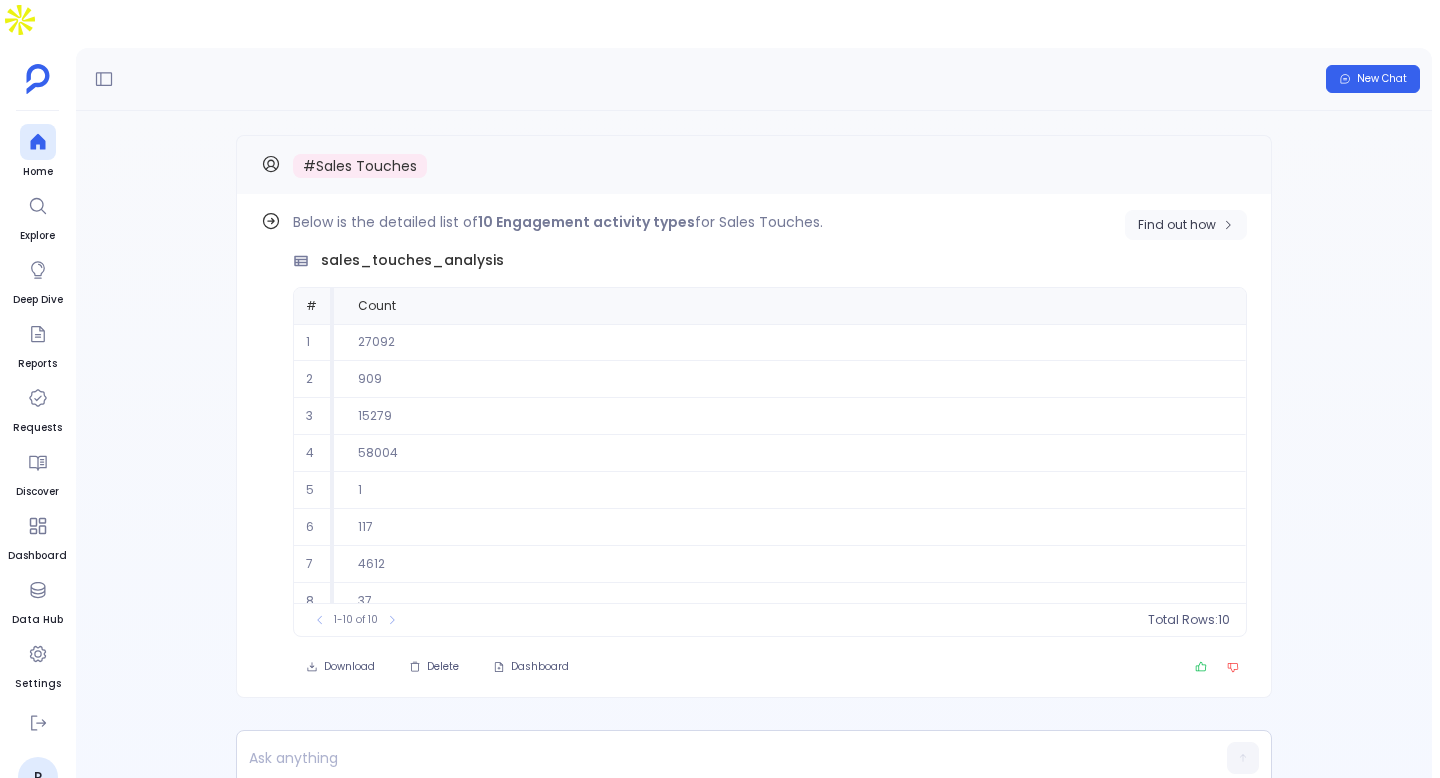 click on "Find out how" at bounding box center (1177, 225) 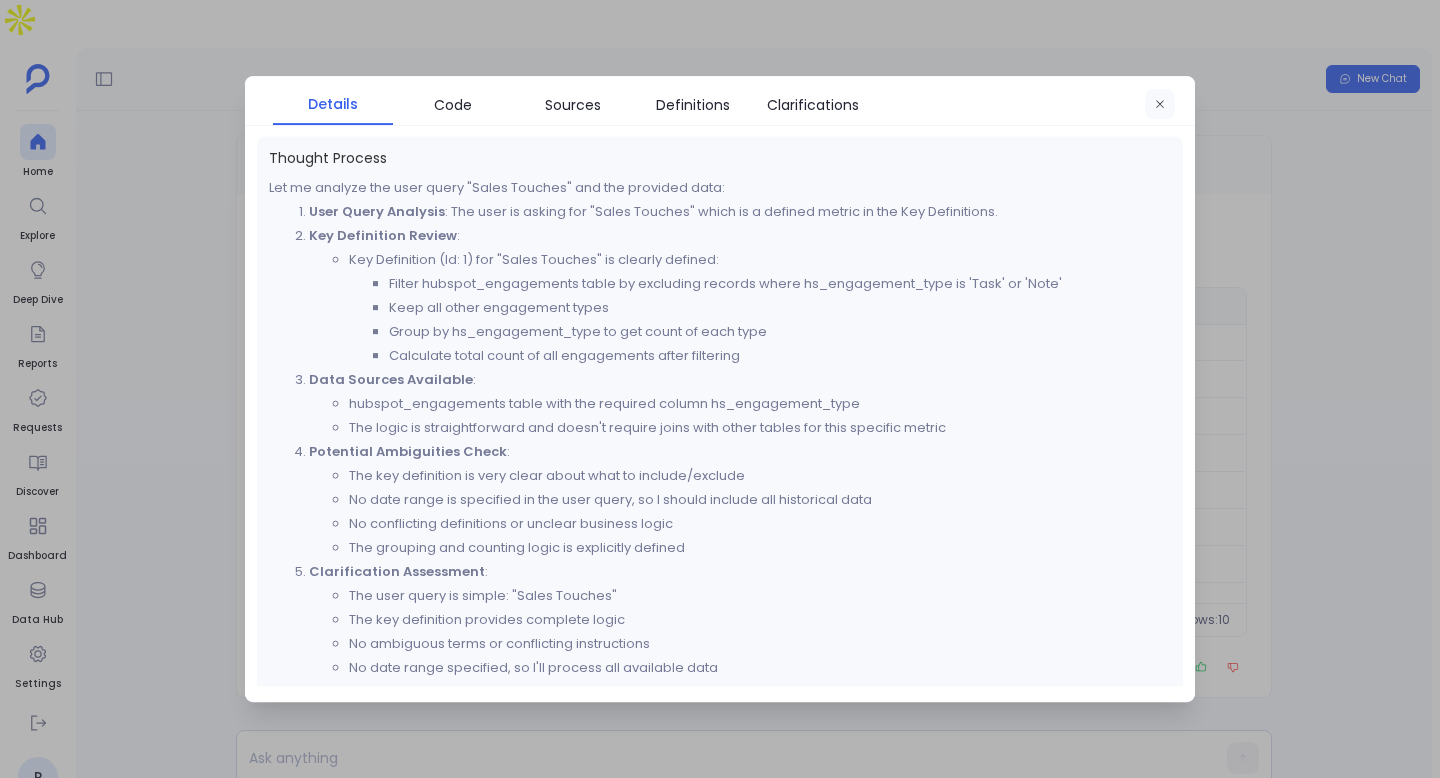 click 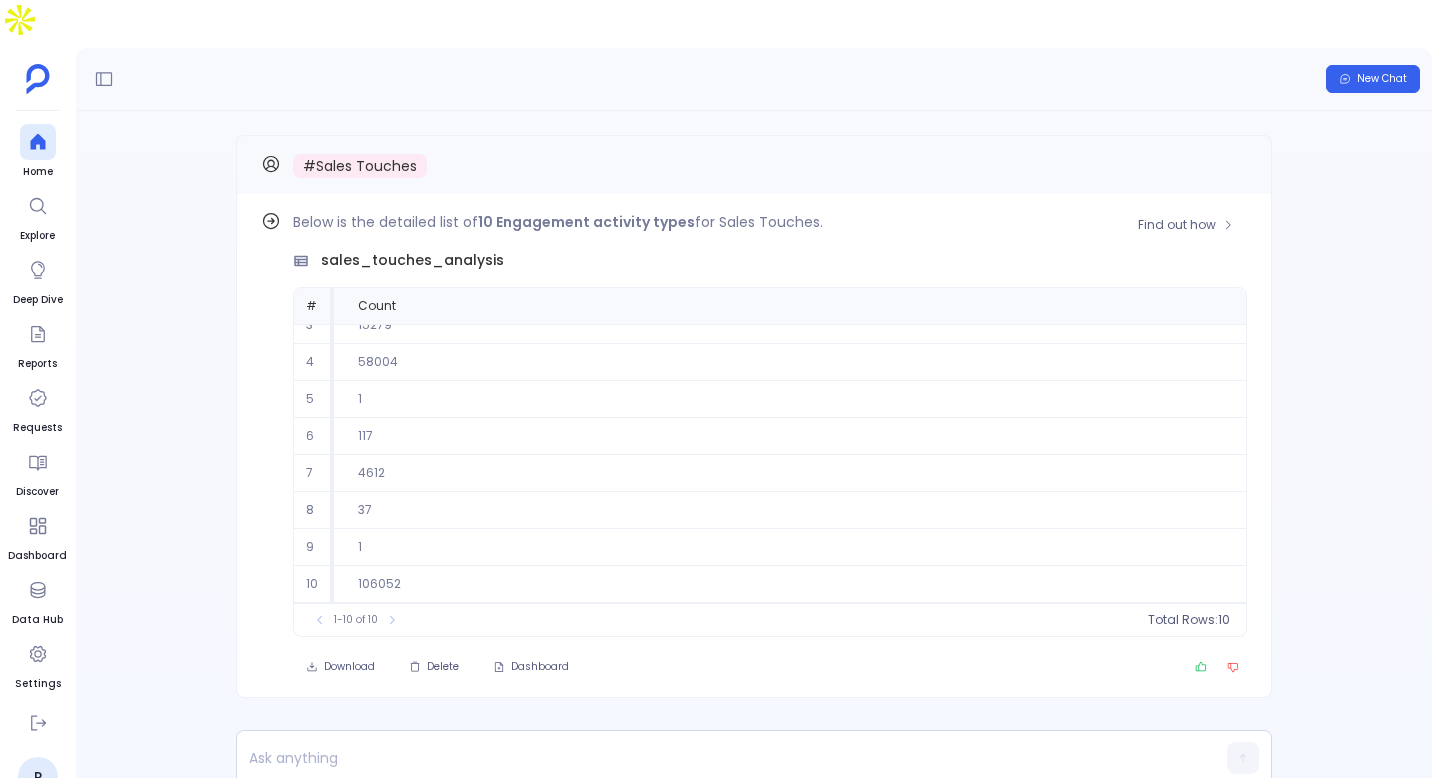 scroll, scrollTop: 0, scrollLeft: 0, axis: both 